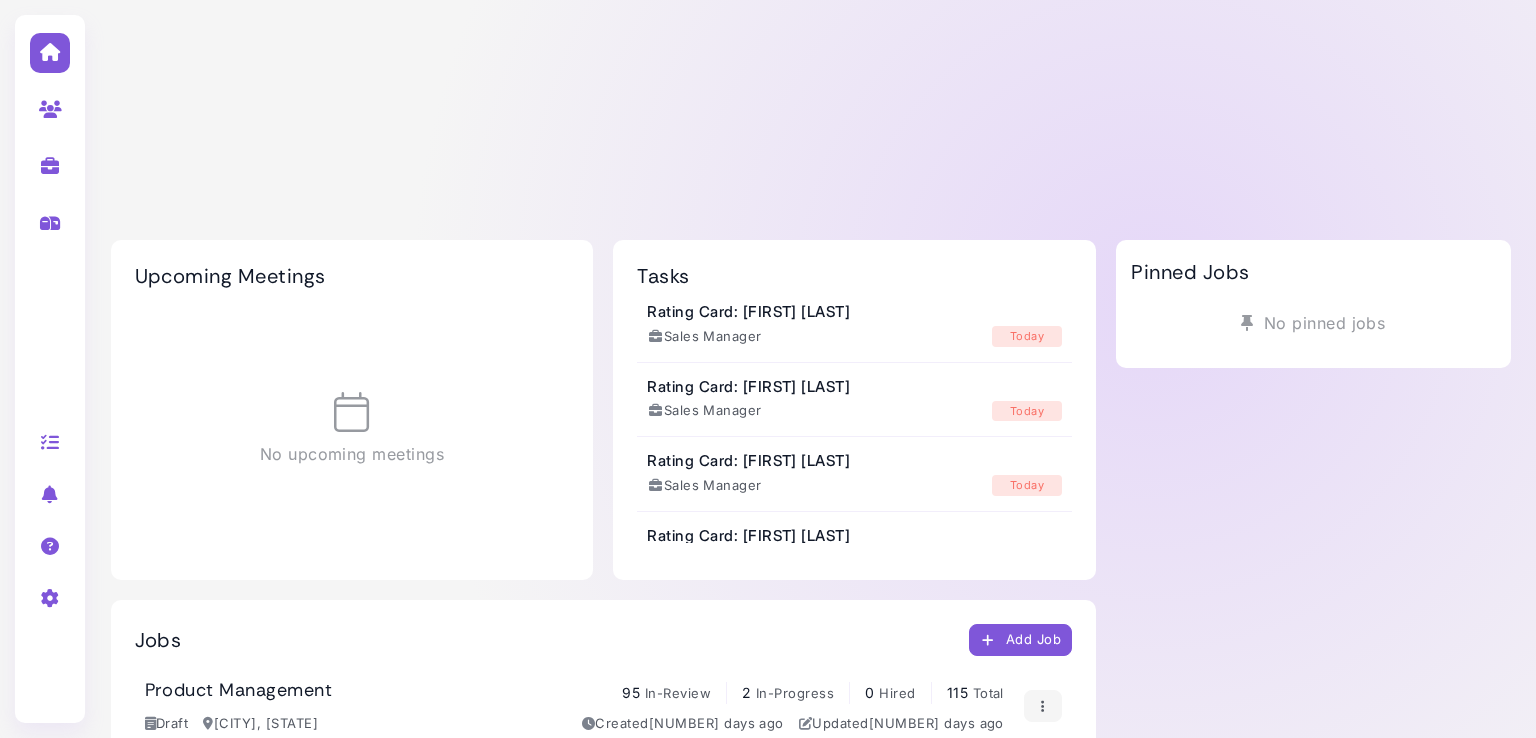 scroll, scrollTop: 0, scrollLeft: 0, axis: both 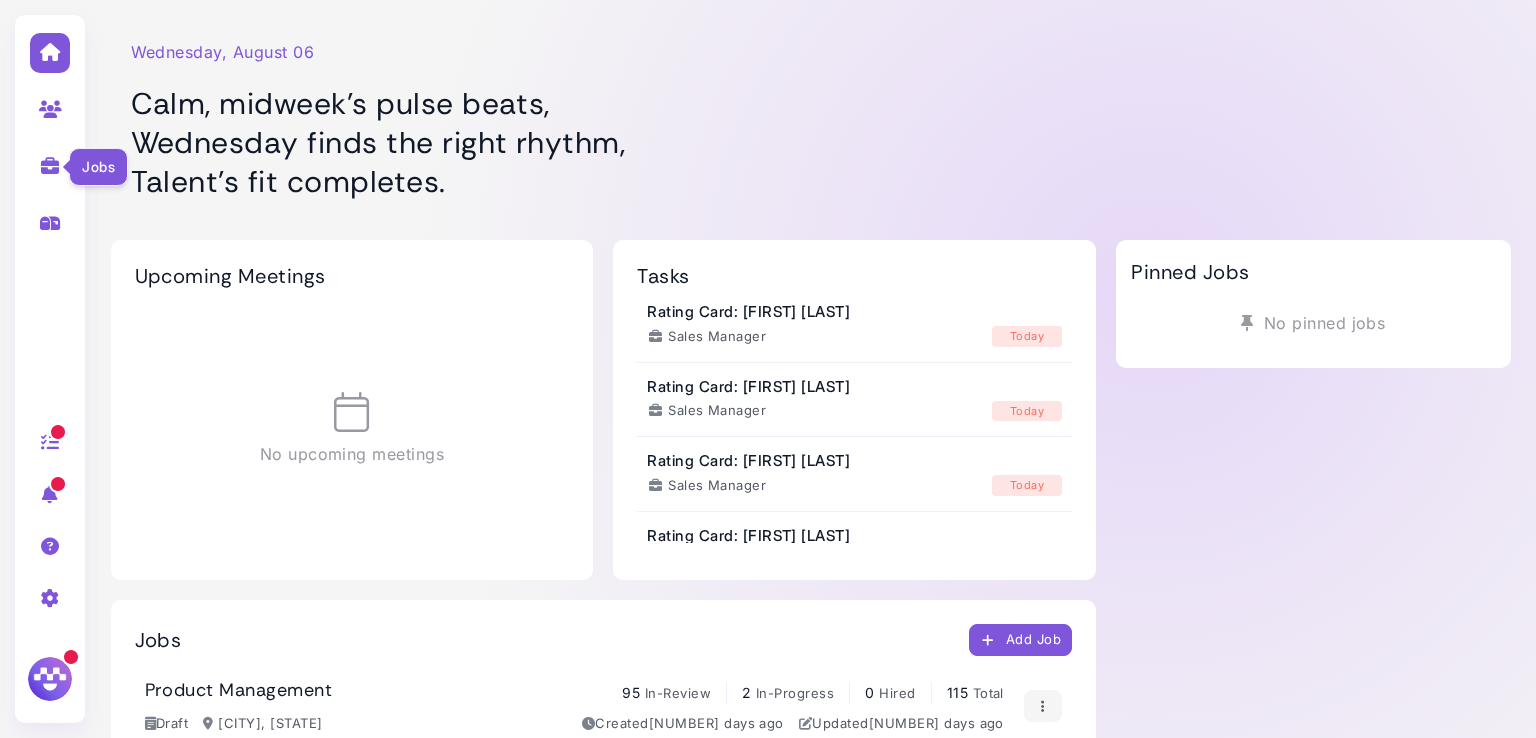 click at bounding box center [50, 166] 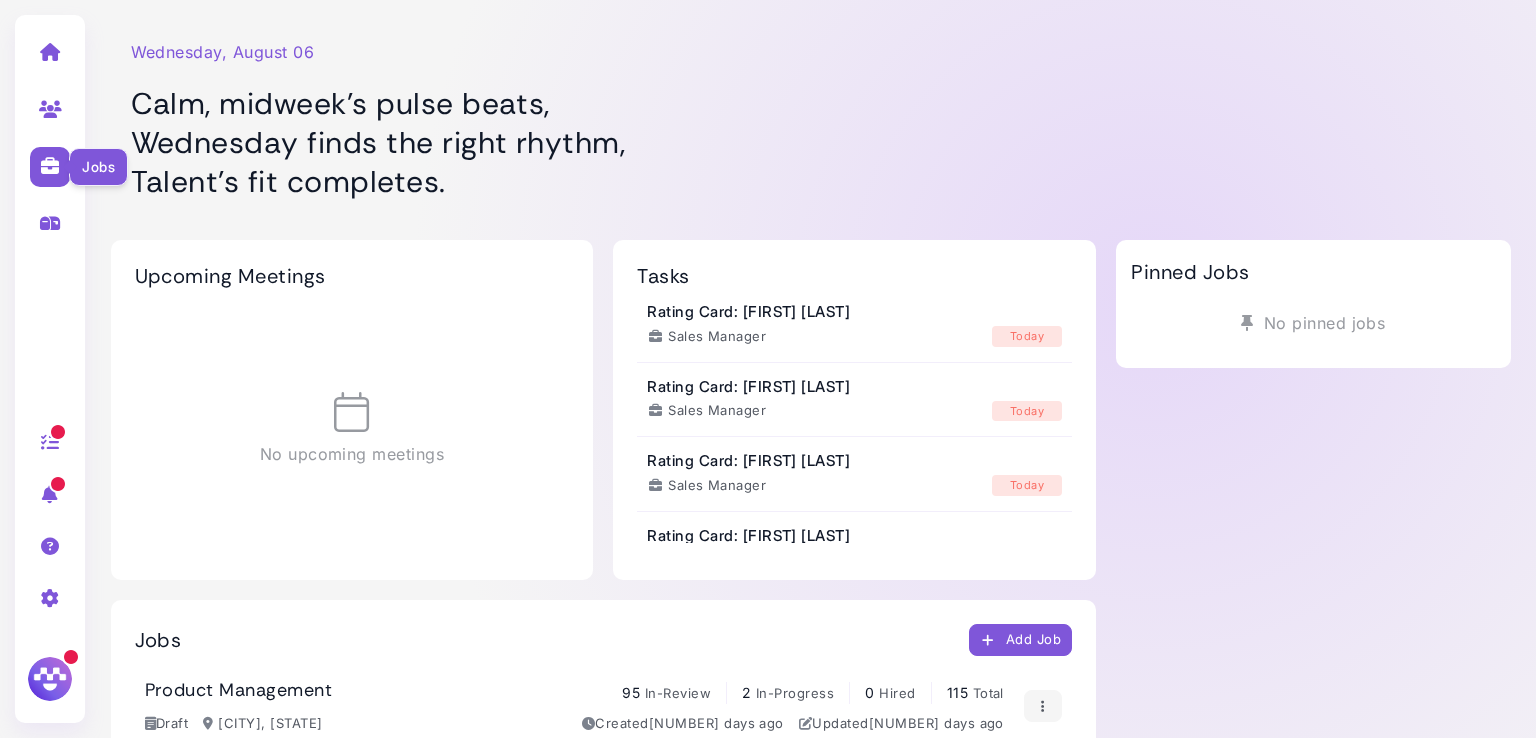 select on "**********" 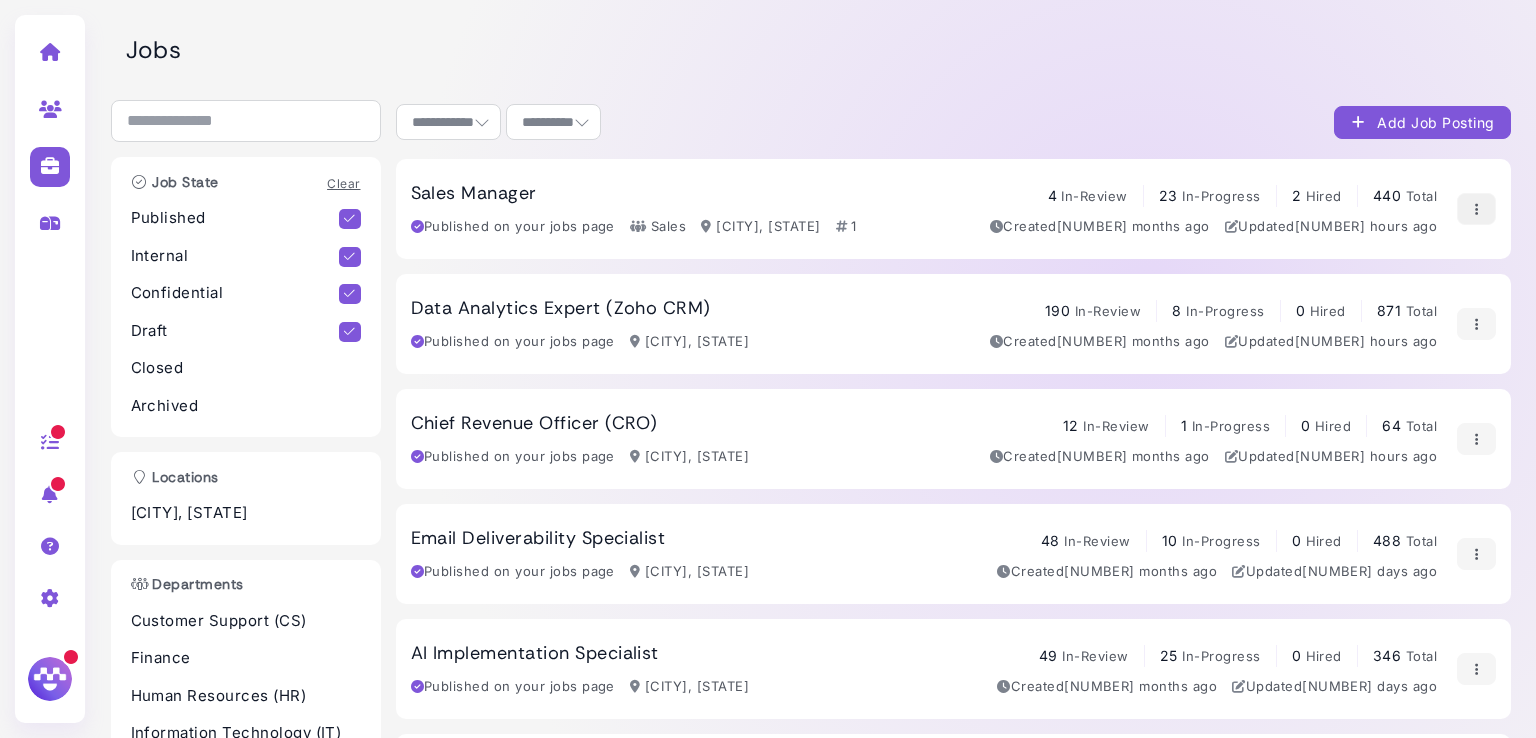 click at bounding box center [1476, 209] 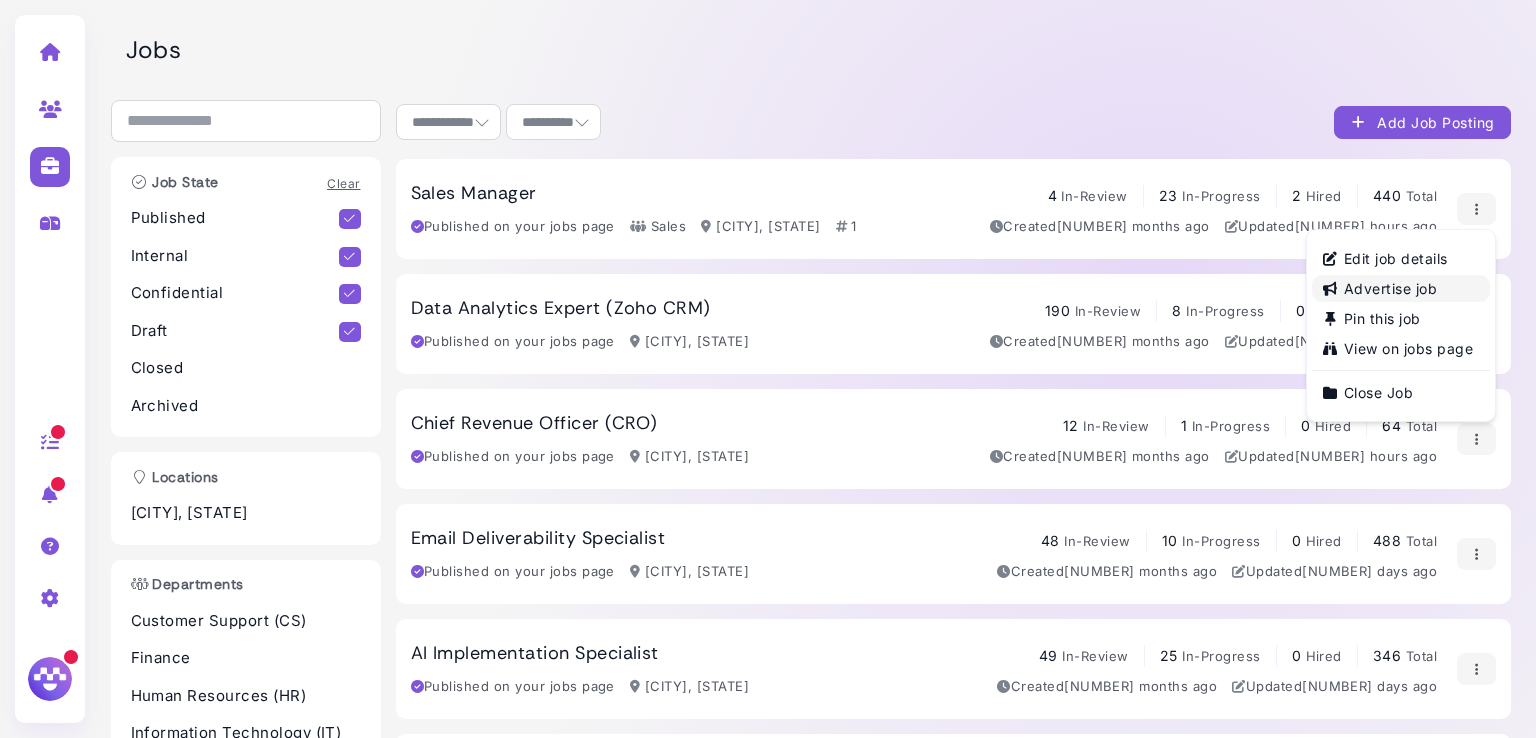 click on "Advertise job" at bounding box center [1401, 288] 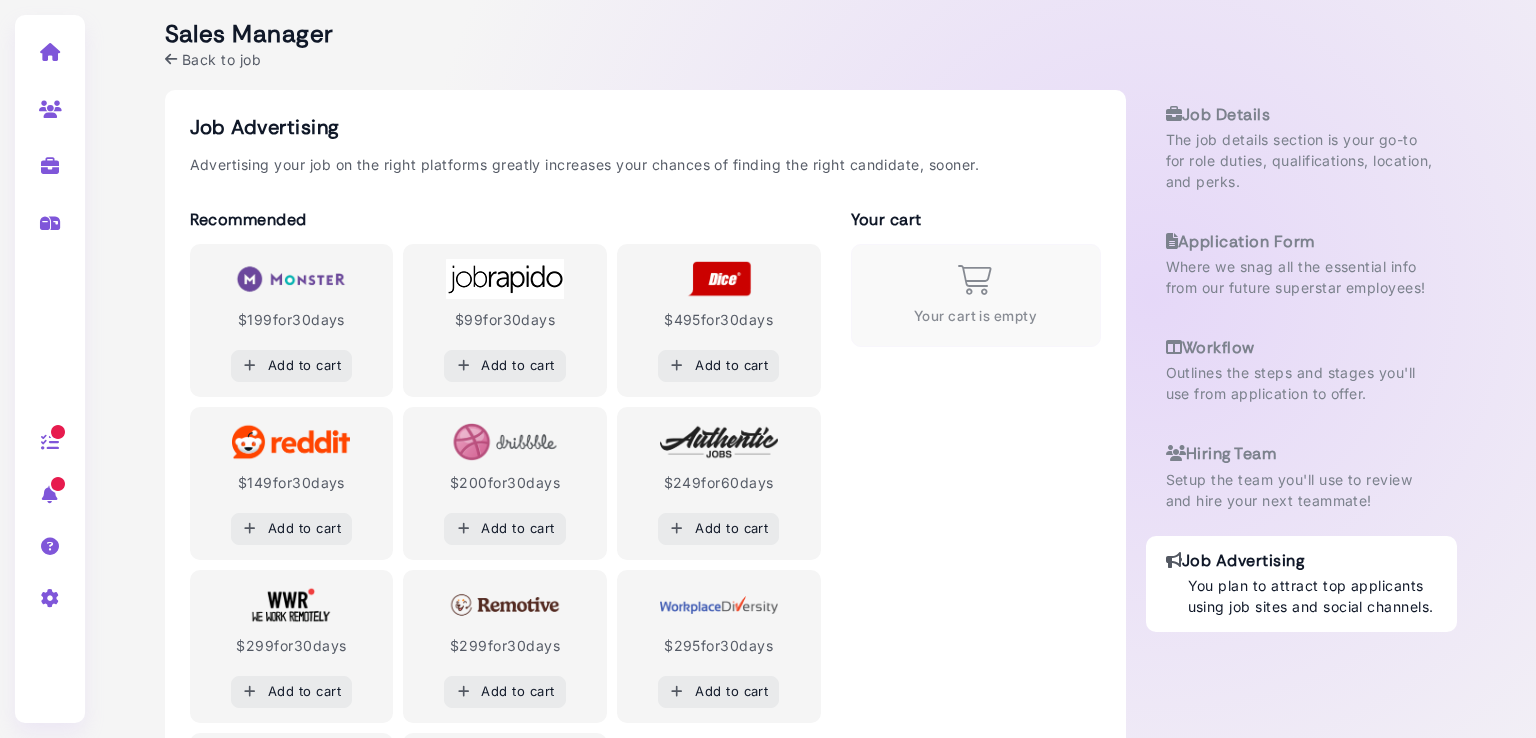 scroll, scrollTop: 0, scrollLeft: 0, axis: both 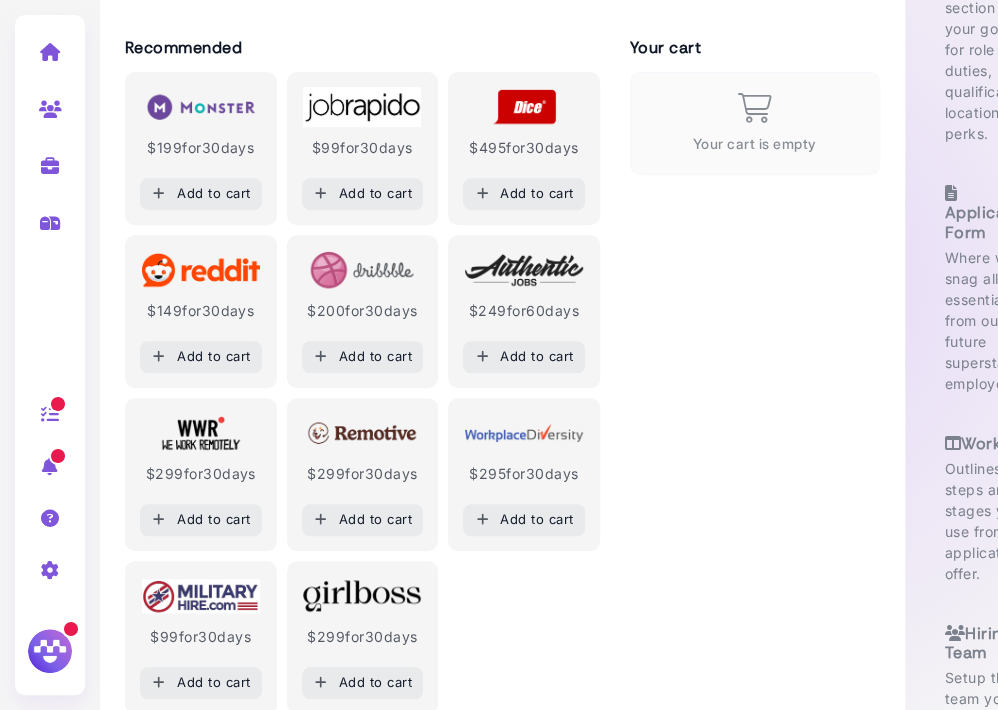 click on "Your cart
Your cart is empty" at bounding box center (755, 376) 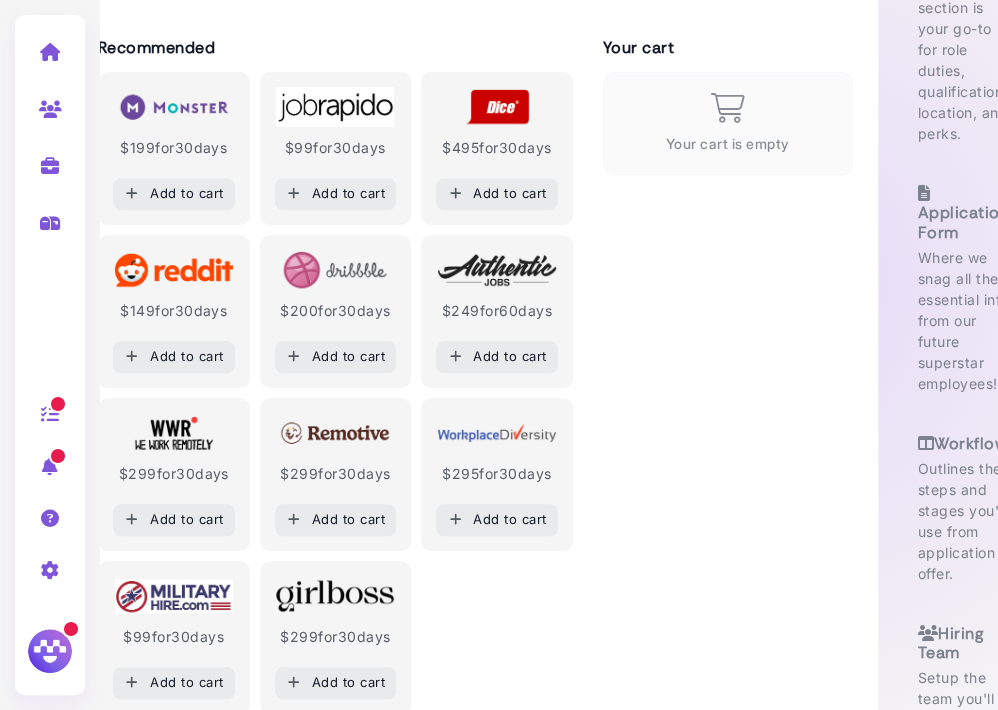 scroll, scrollTop: 0, scrollLeft: 27, axis: horizontal 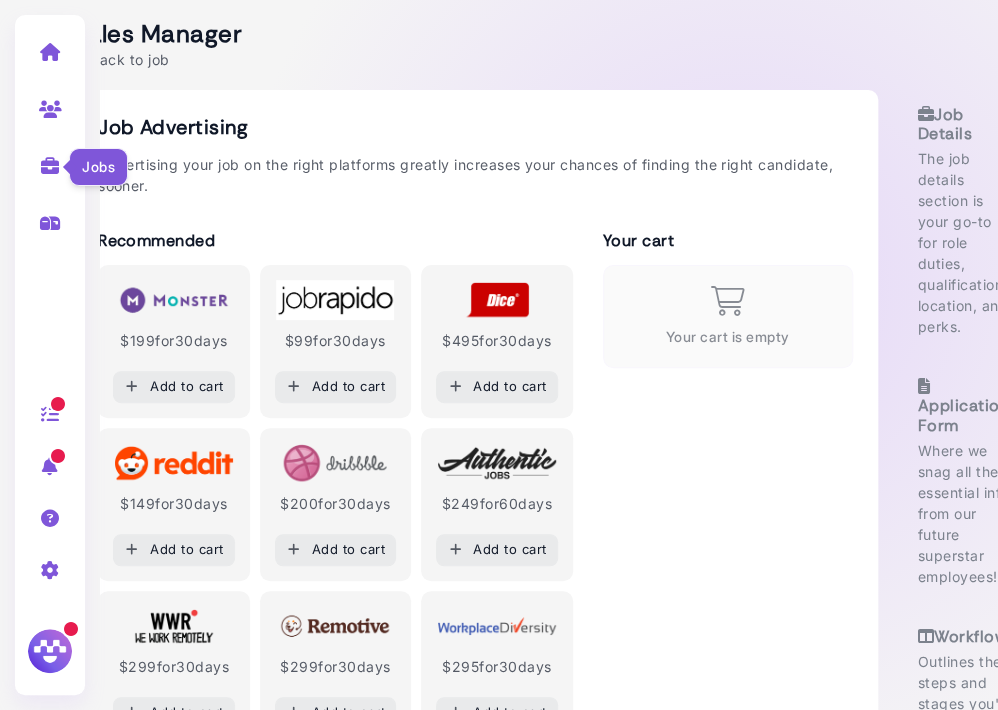 click at bounding box center (50, 166) 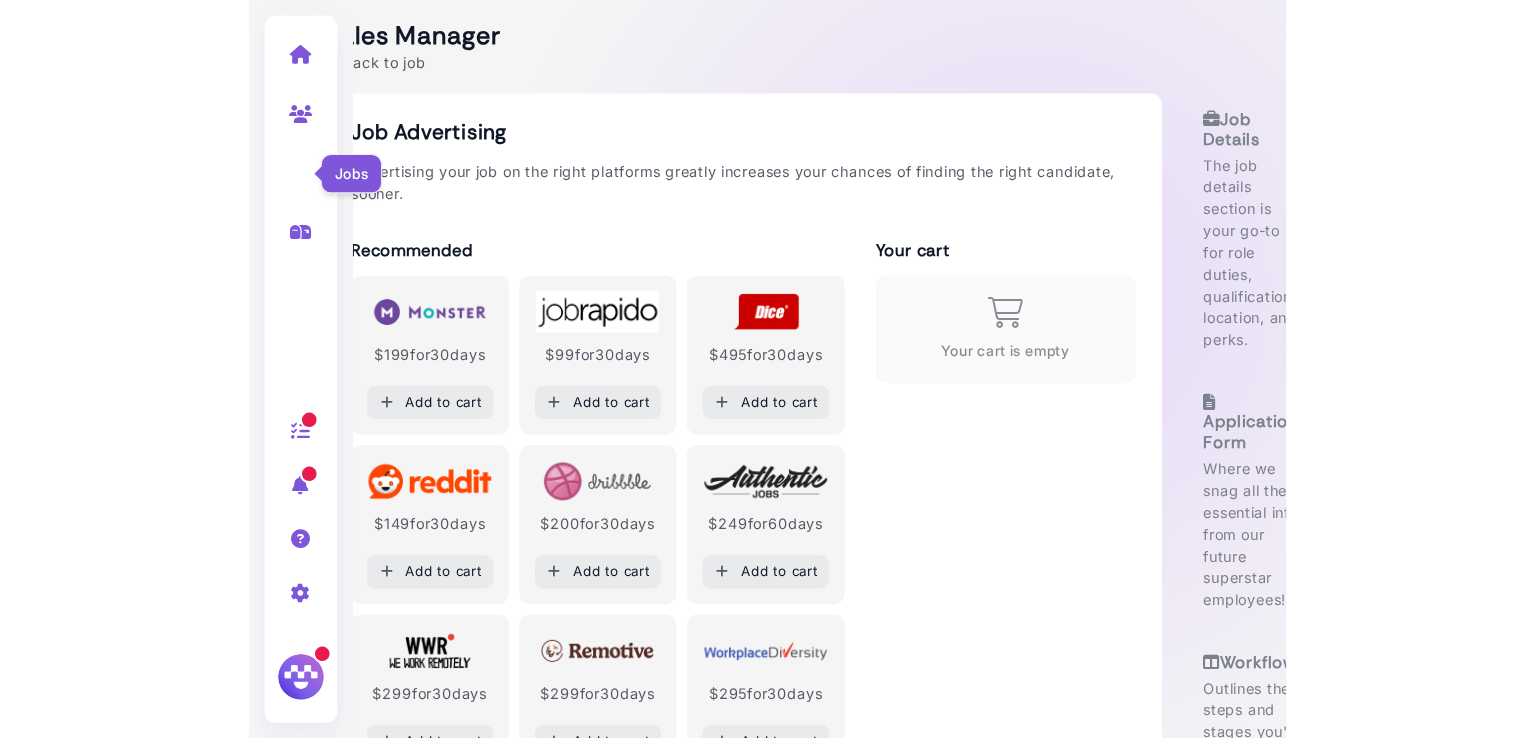 scroll, scrollTop: 0, scrollLeft: 0, axis: both 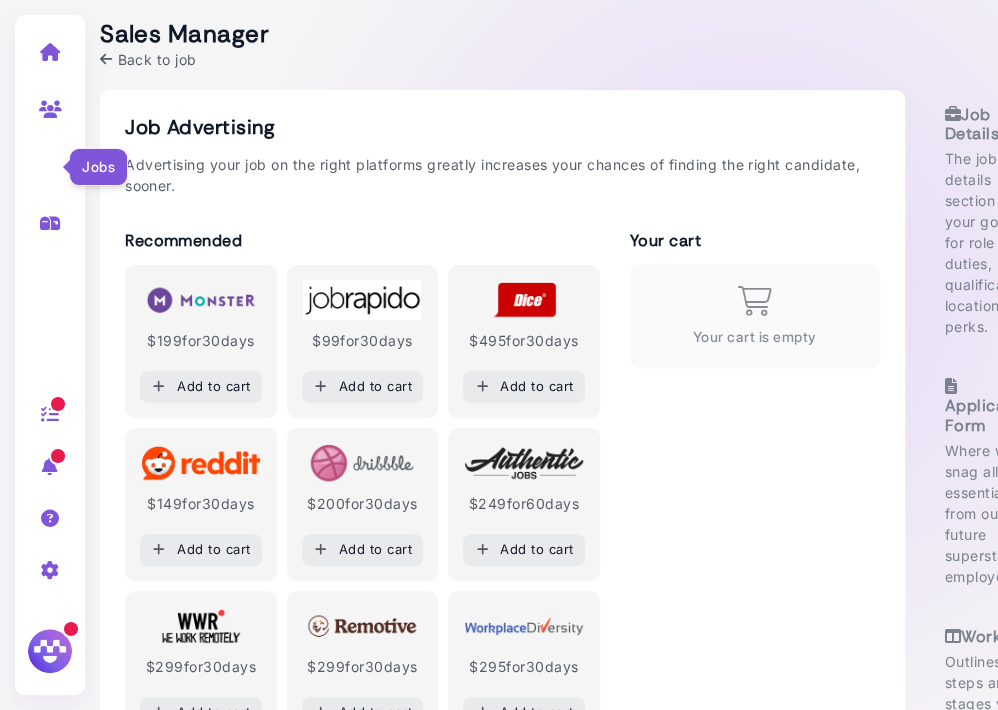 select on "**********" 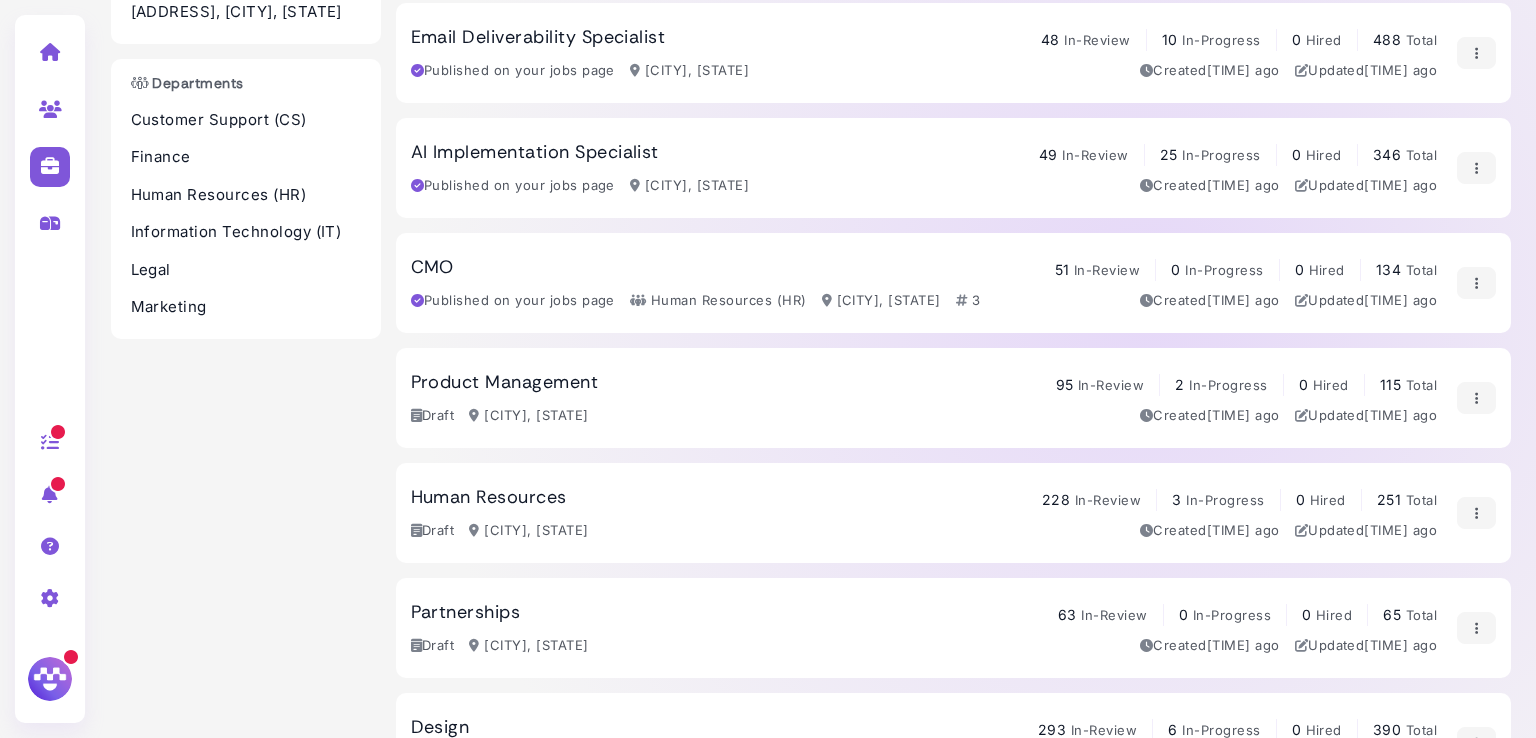 scroll, scrollTop: 0, scrollLeft: 0, axis: both 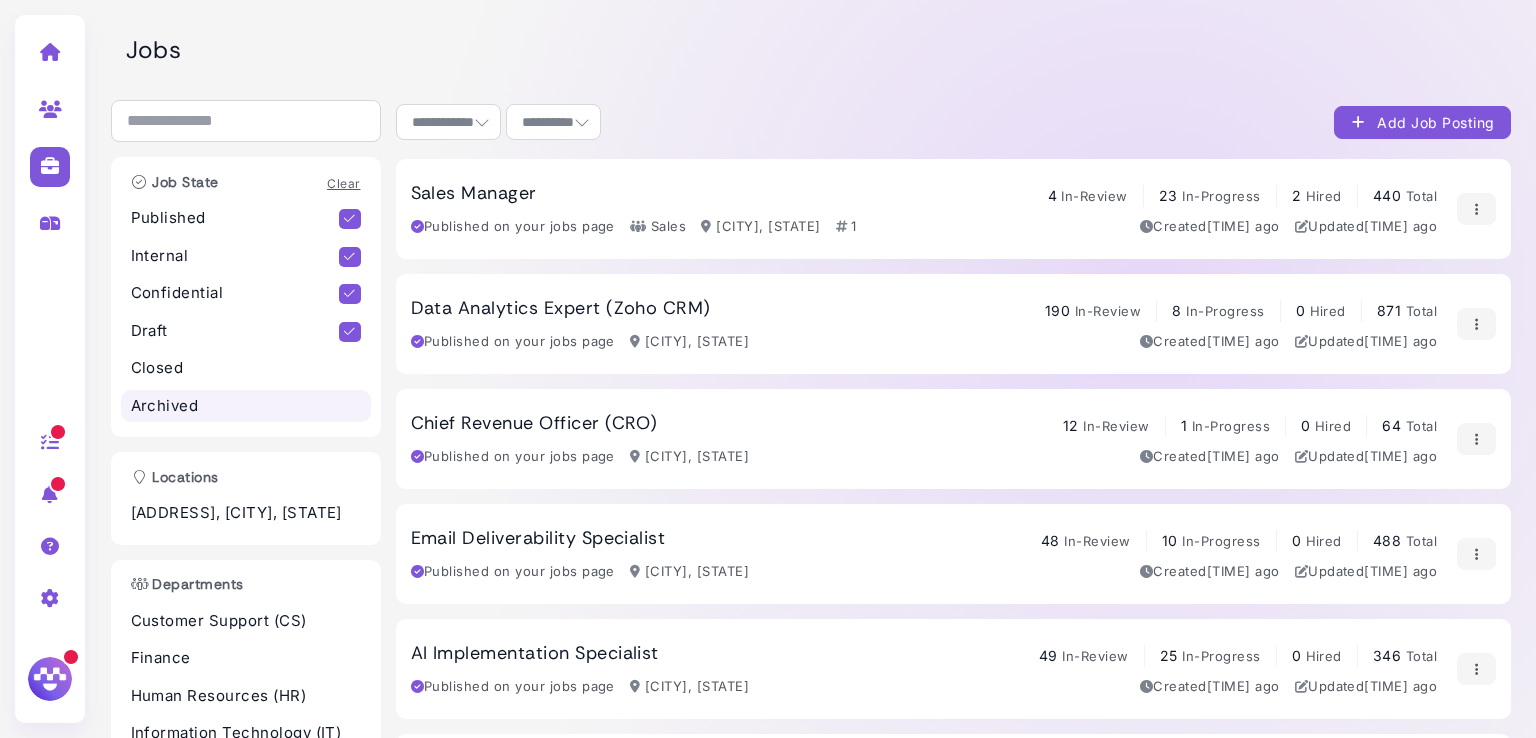 click on "Archived" at bounding box center [246, 406] 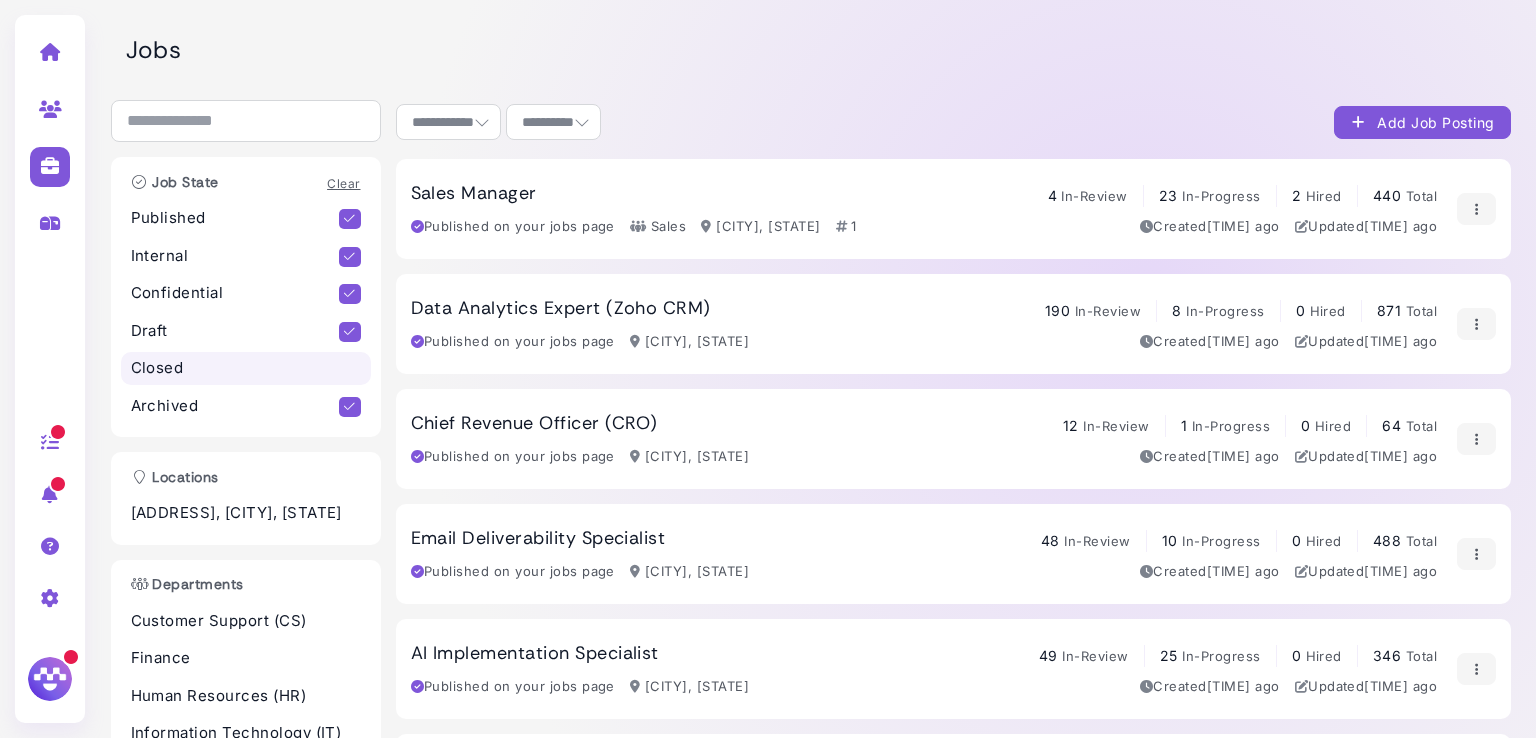 click on "Closed" at bounding box center [246, 368] 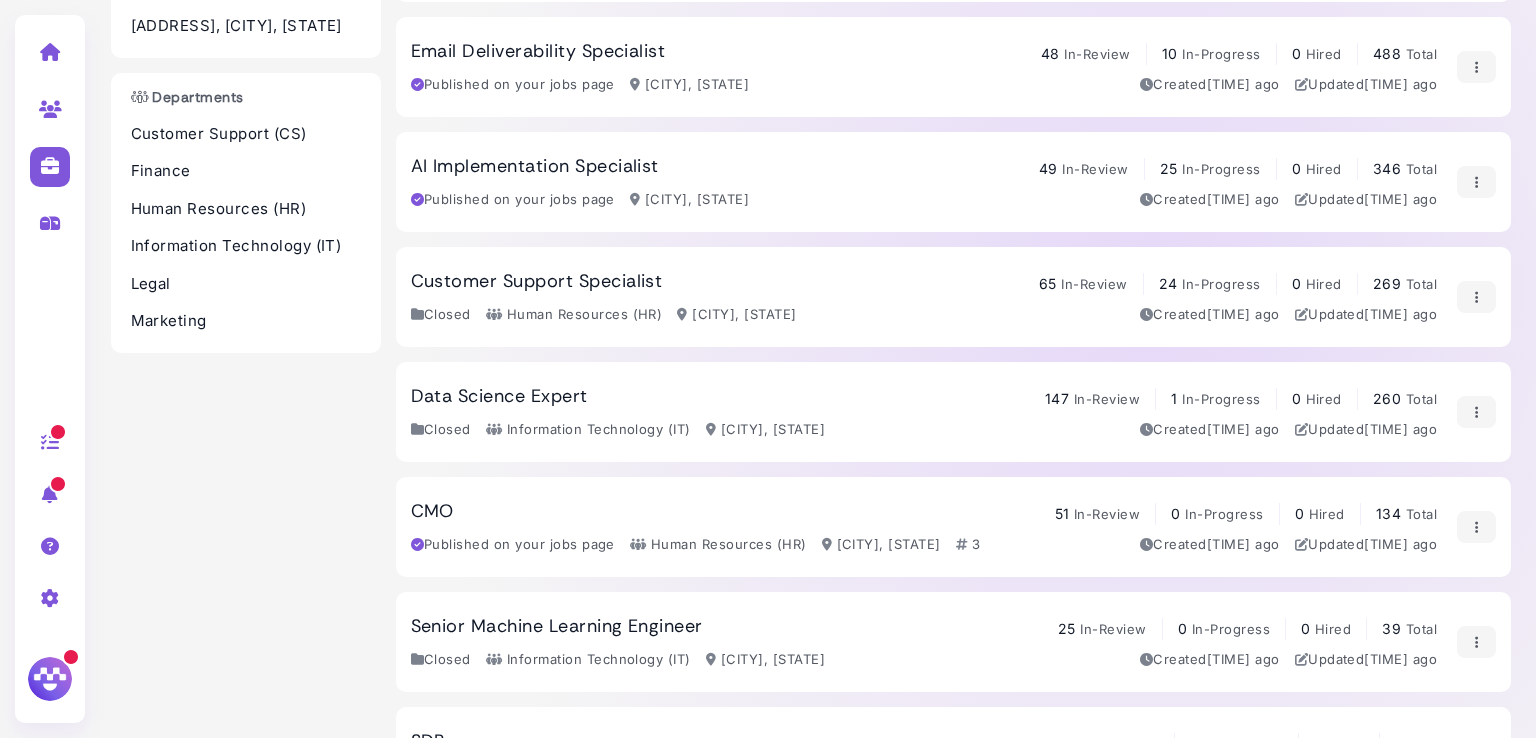 scroll, scrollTop: 494, scrollLeft: 0, axis: vertical 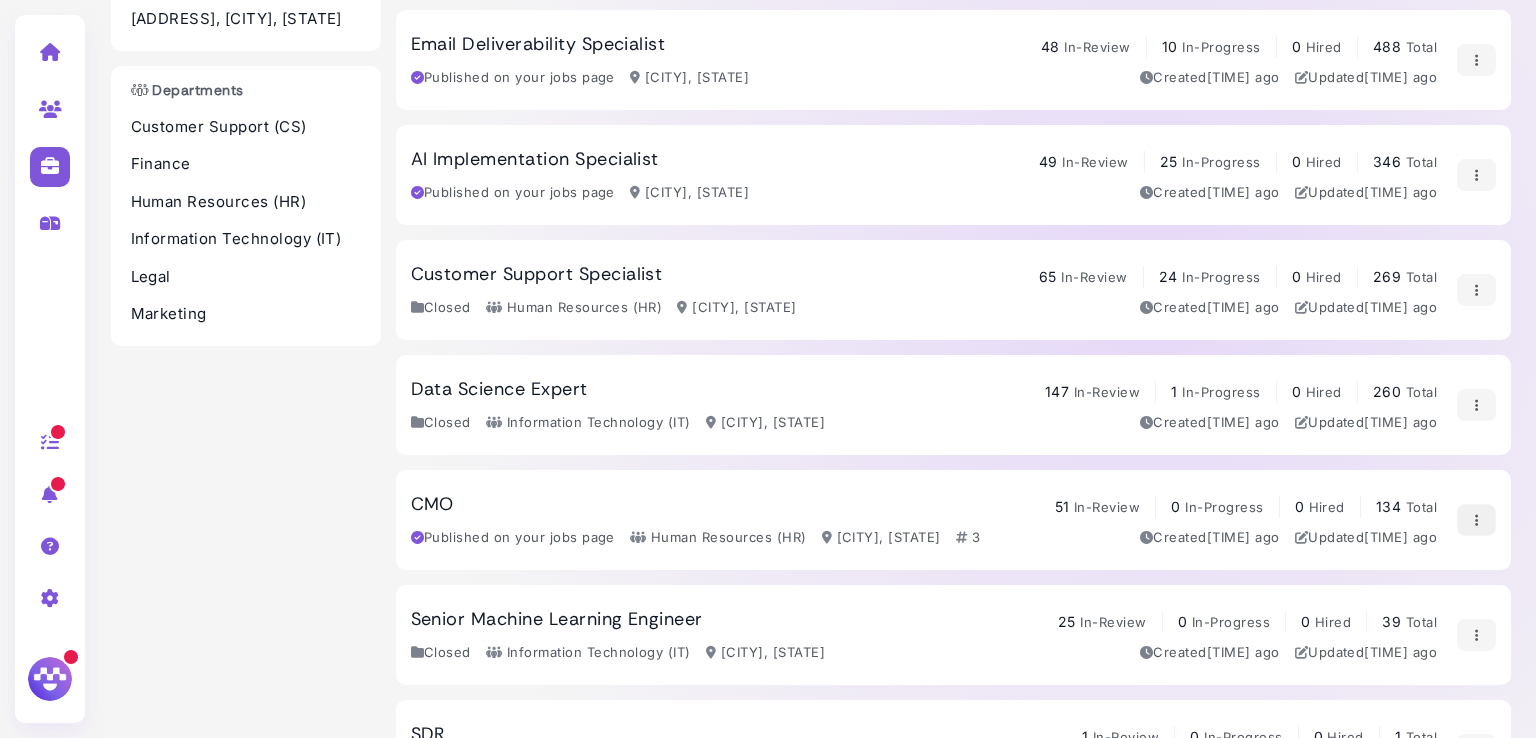 click at bounding box center [1476, 520] 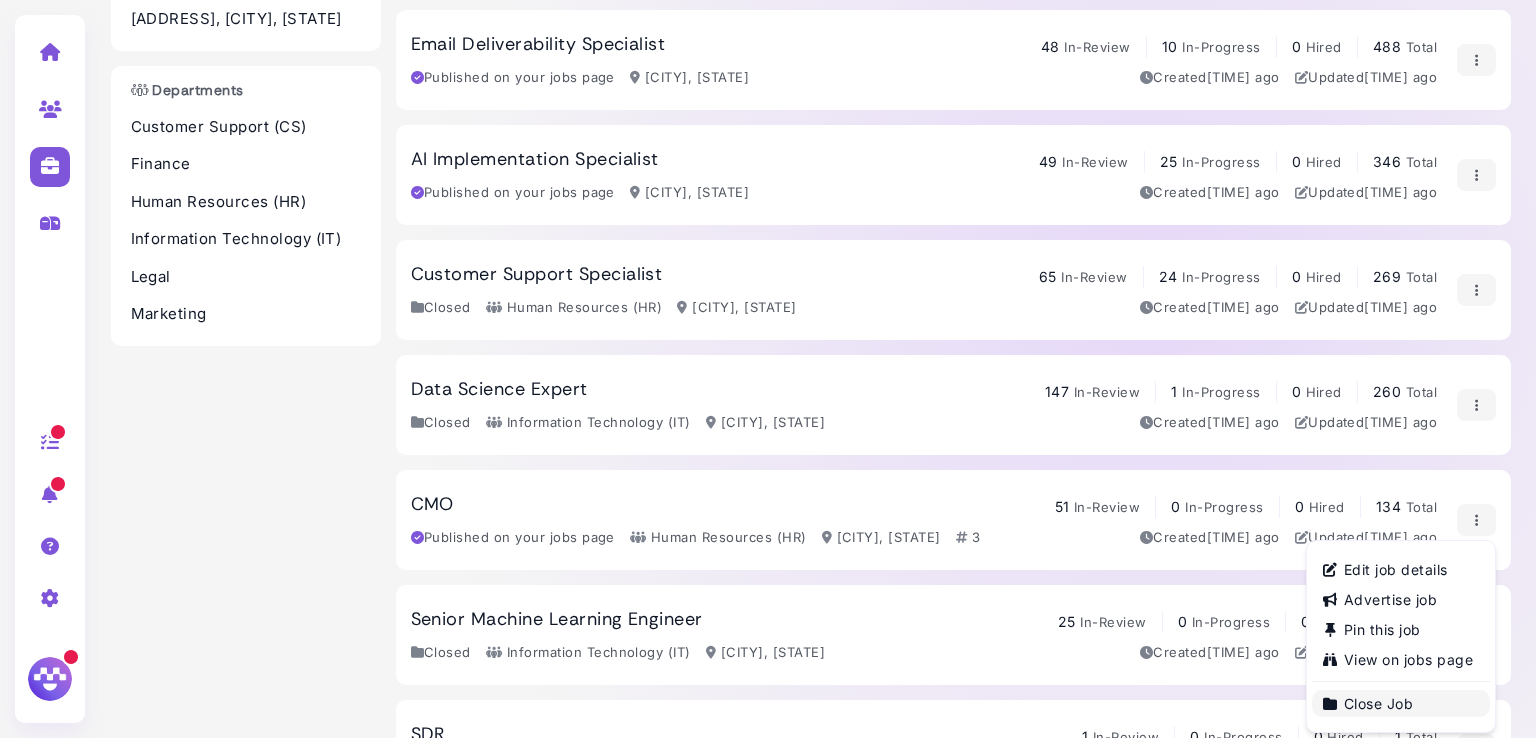 click on "Close Job" at bounding box center (1401, 703) 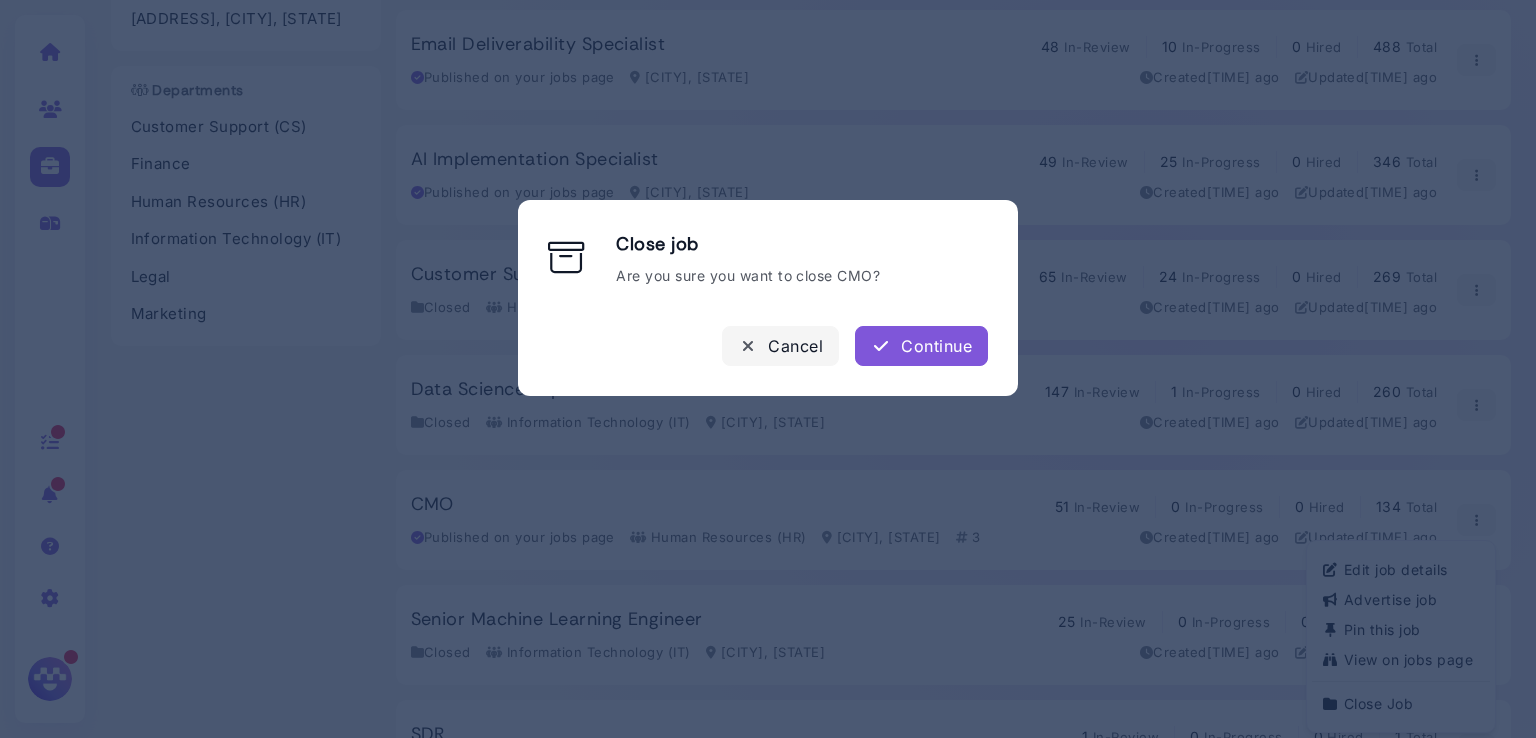 click on "Continue" at bounding box center (921, 346) 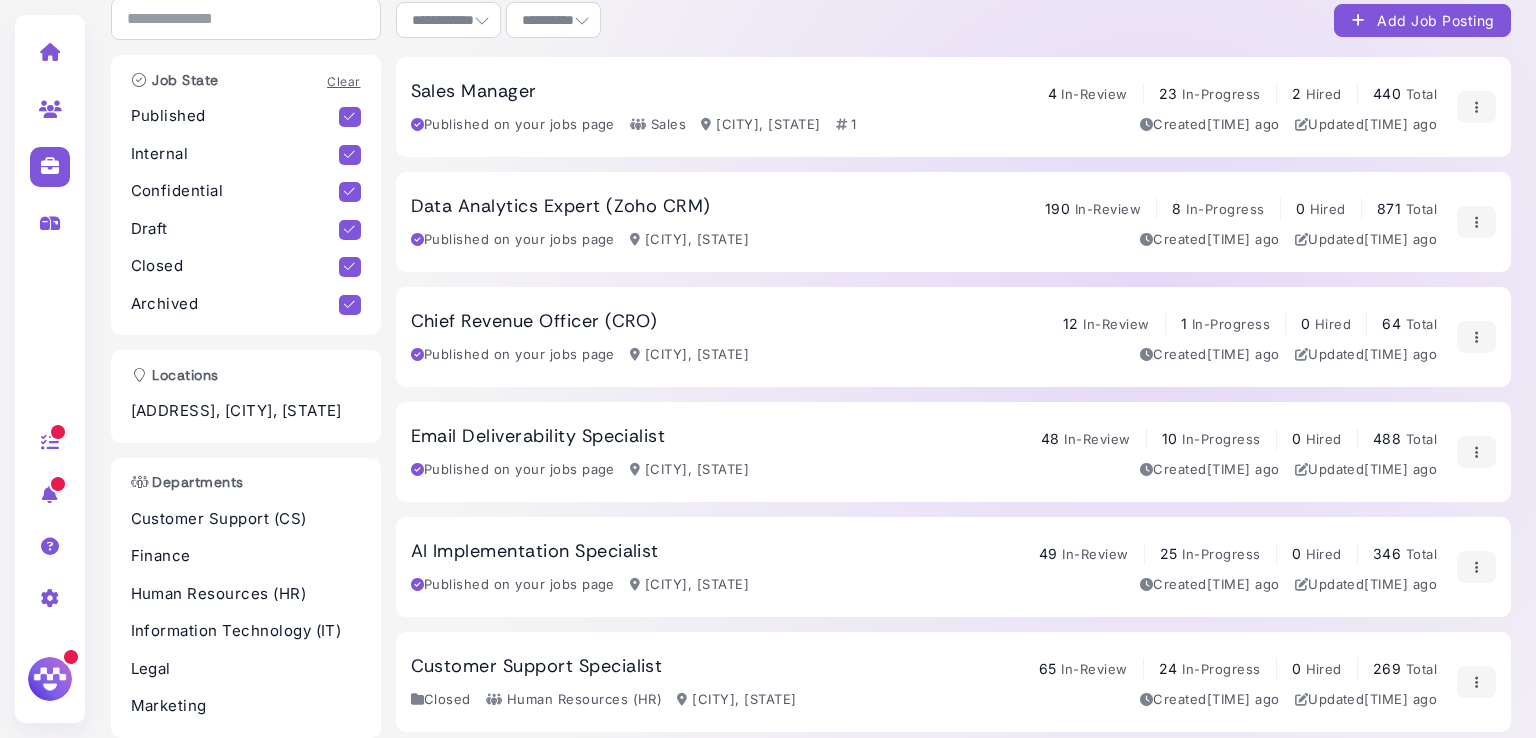 scroll, scrollTop: 100, scrollLeft: 0, axis: vertical 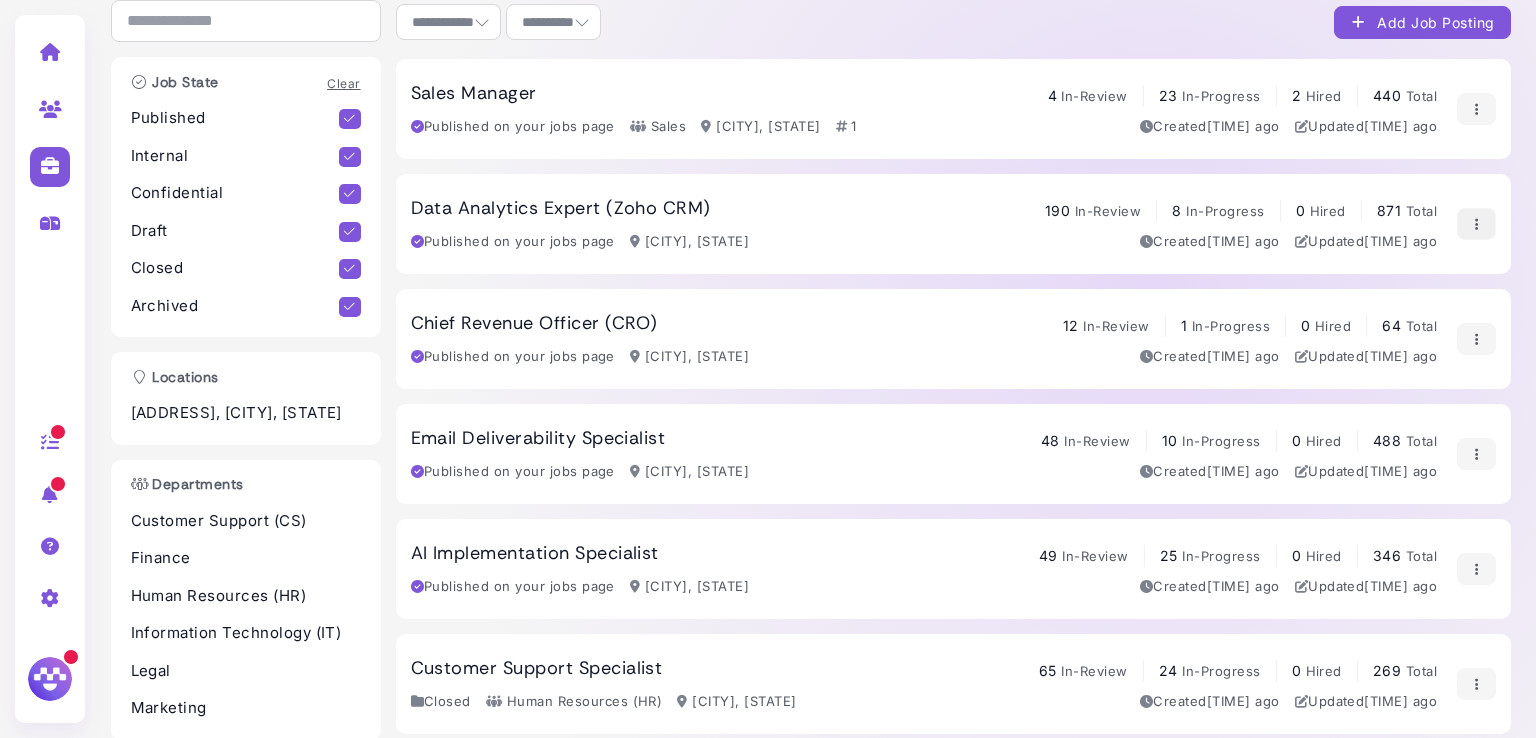 click at bounding box center [1476, 224] 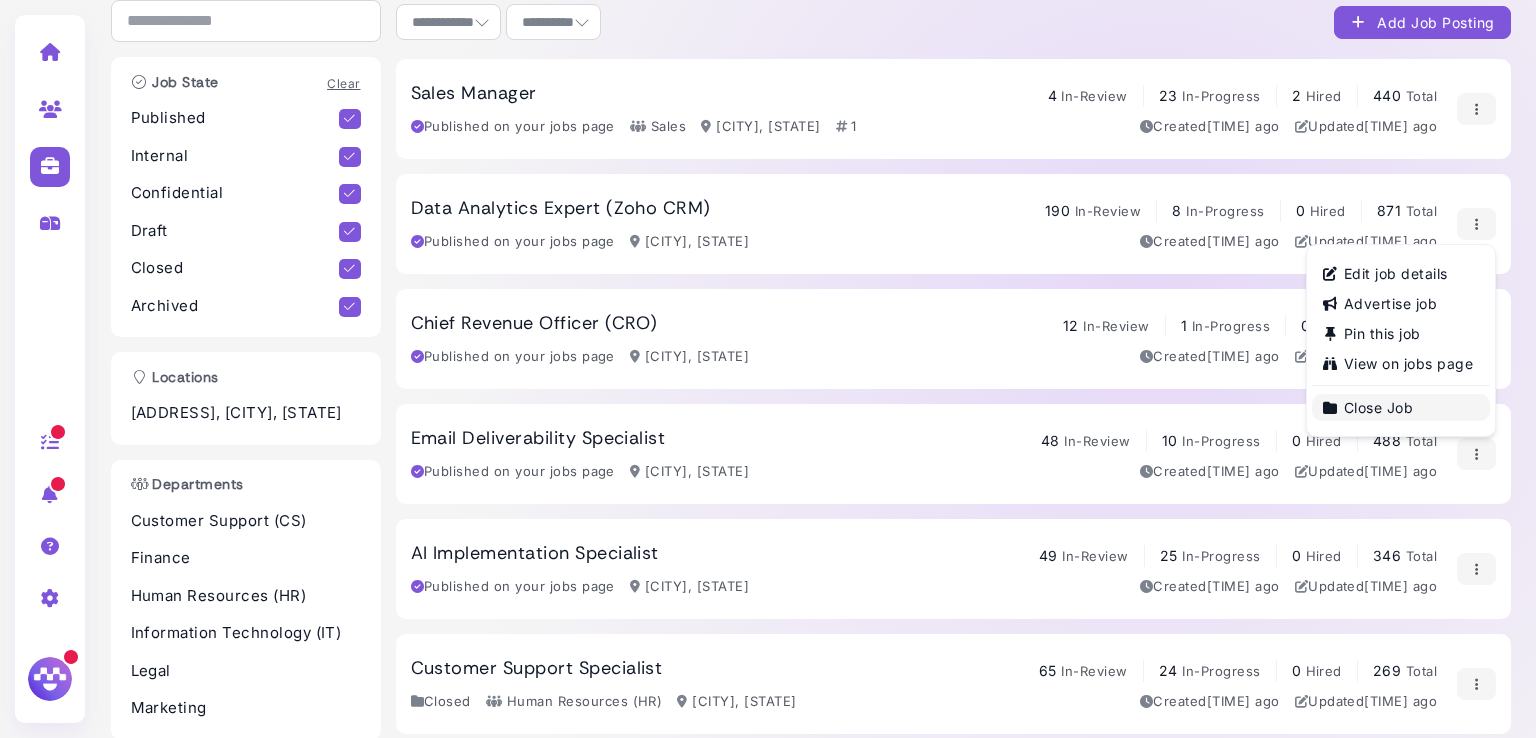 click on "Close Job" at bounding box center [1401, 407] 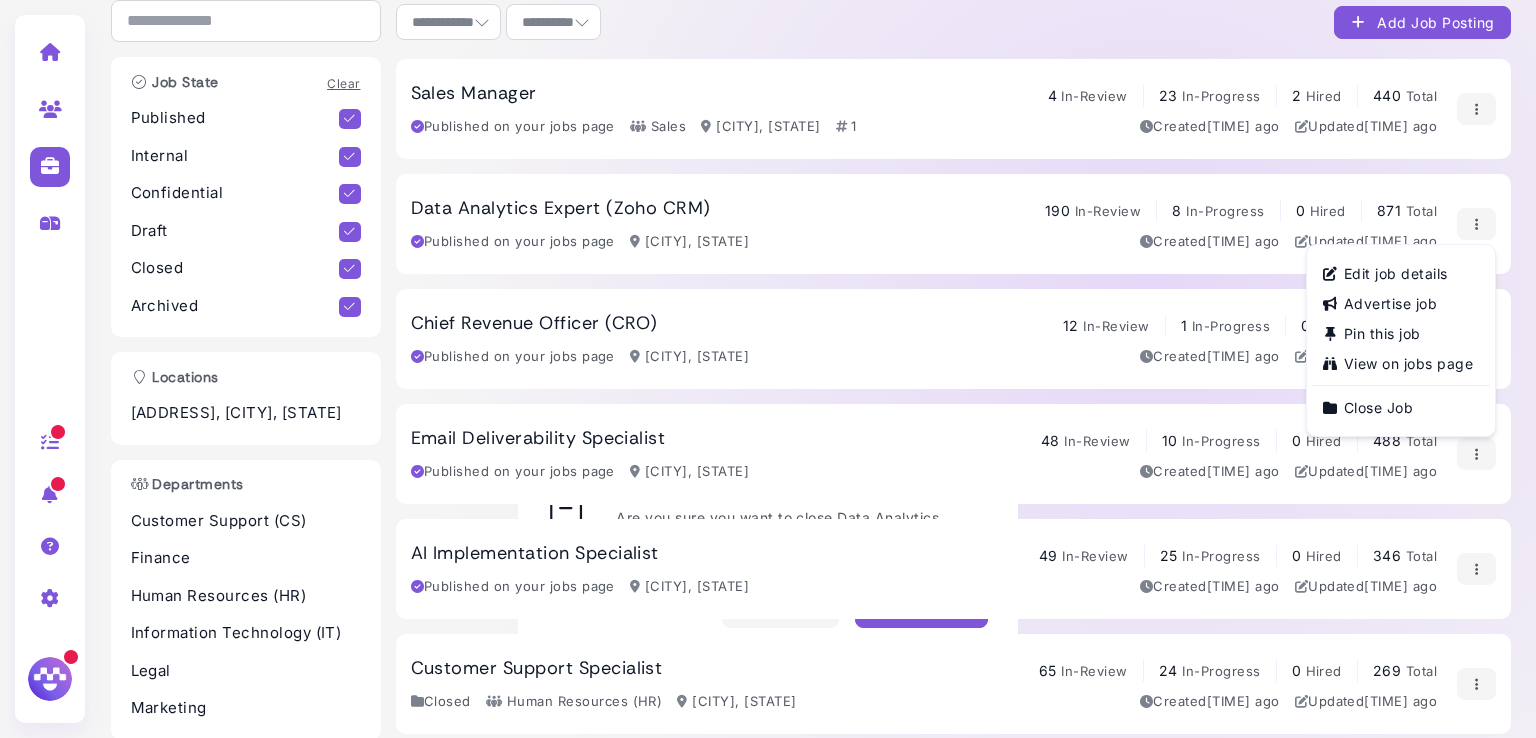 click on "Continue" at bounding box center [921, 608] 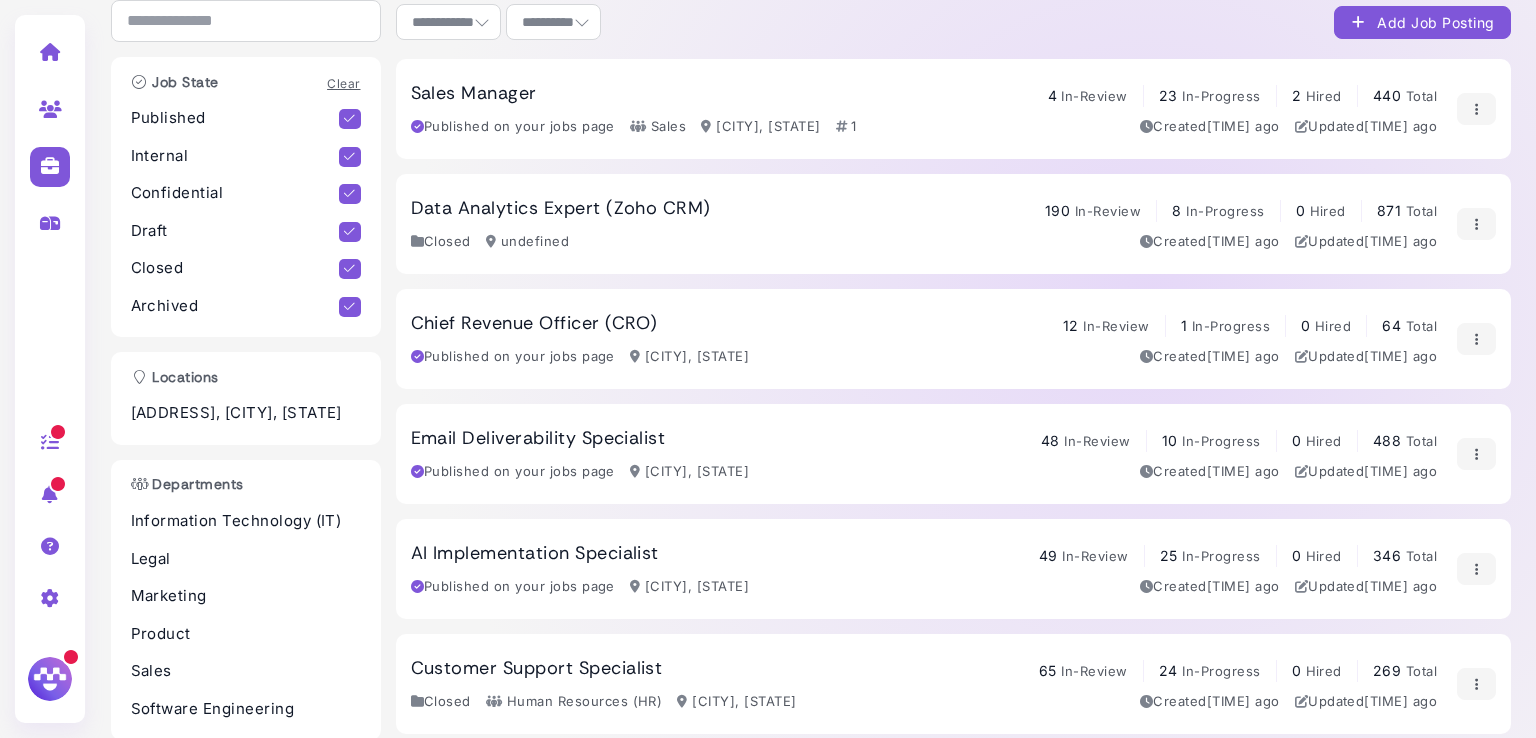 scroll, scrollTop: 112, scrollLeft: 0, axis: vertical 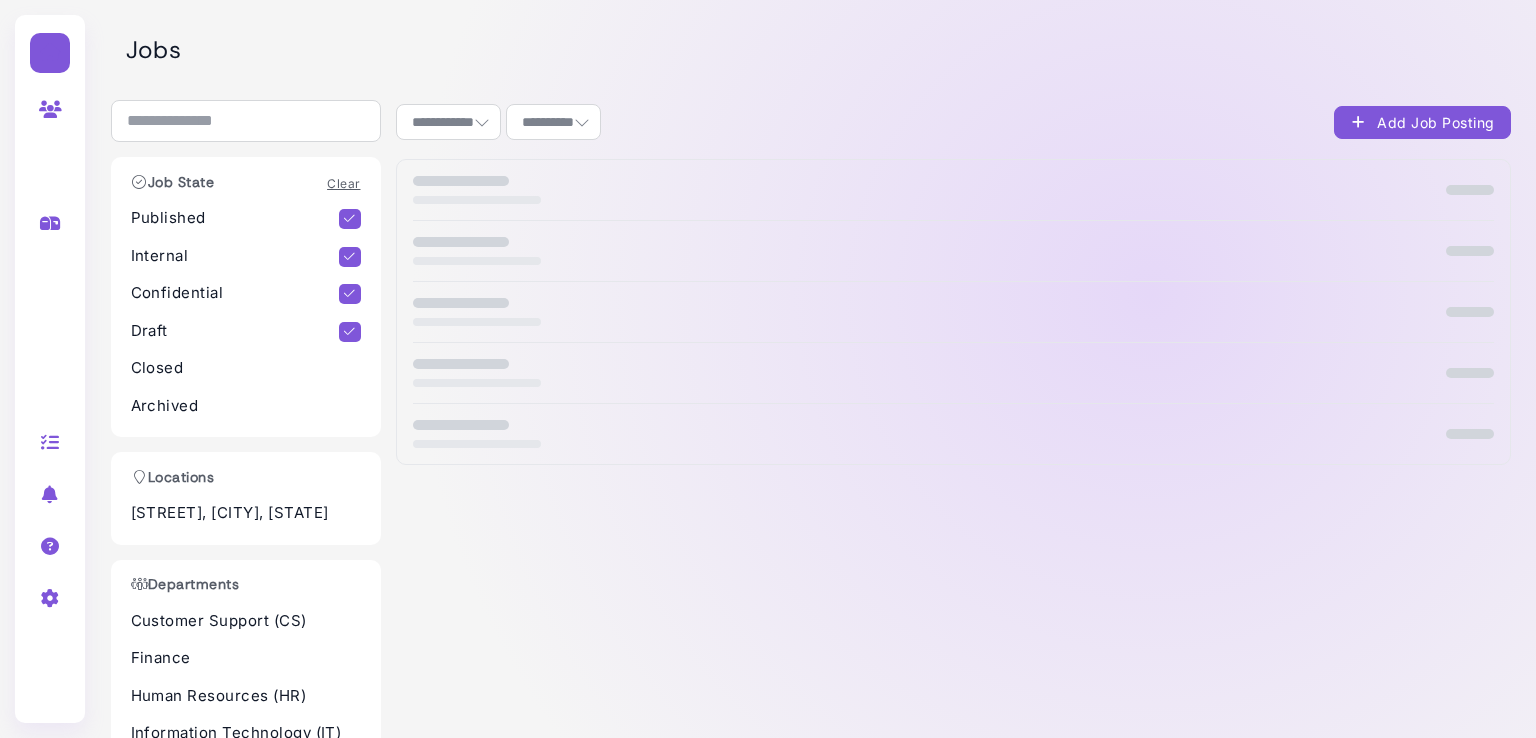 select on "**********" 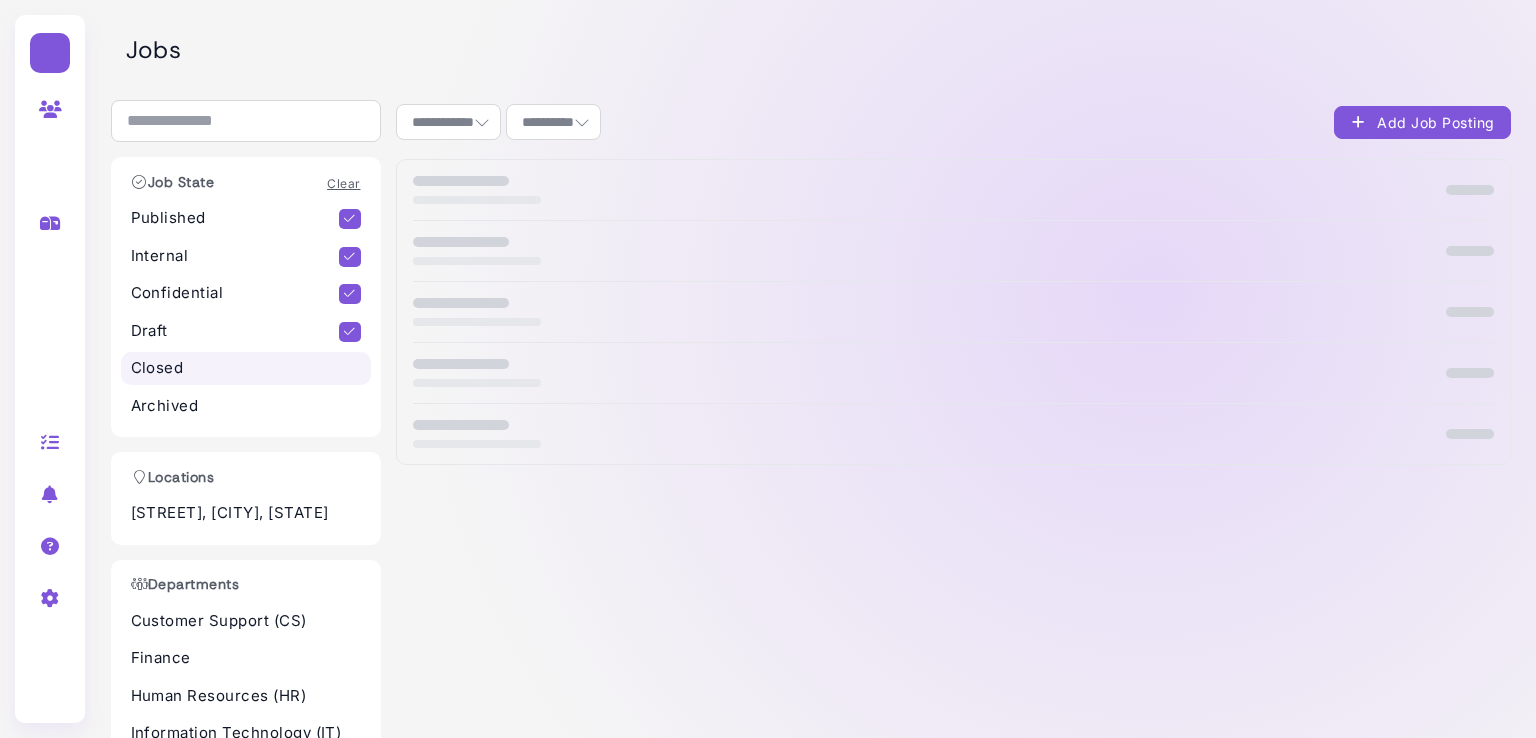 select on "**********" 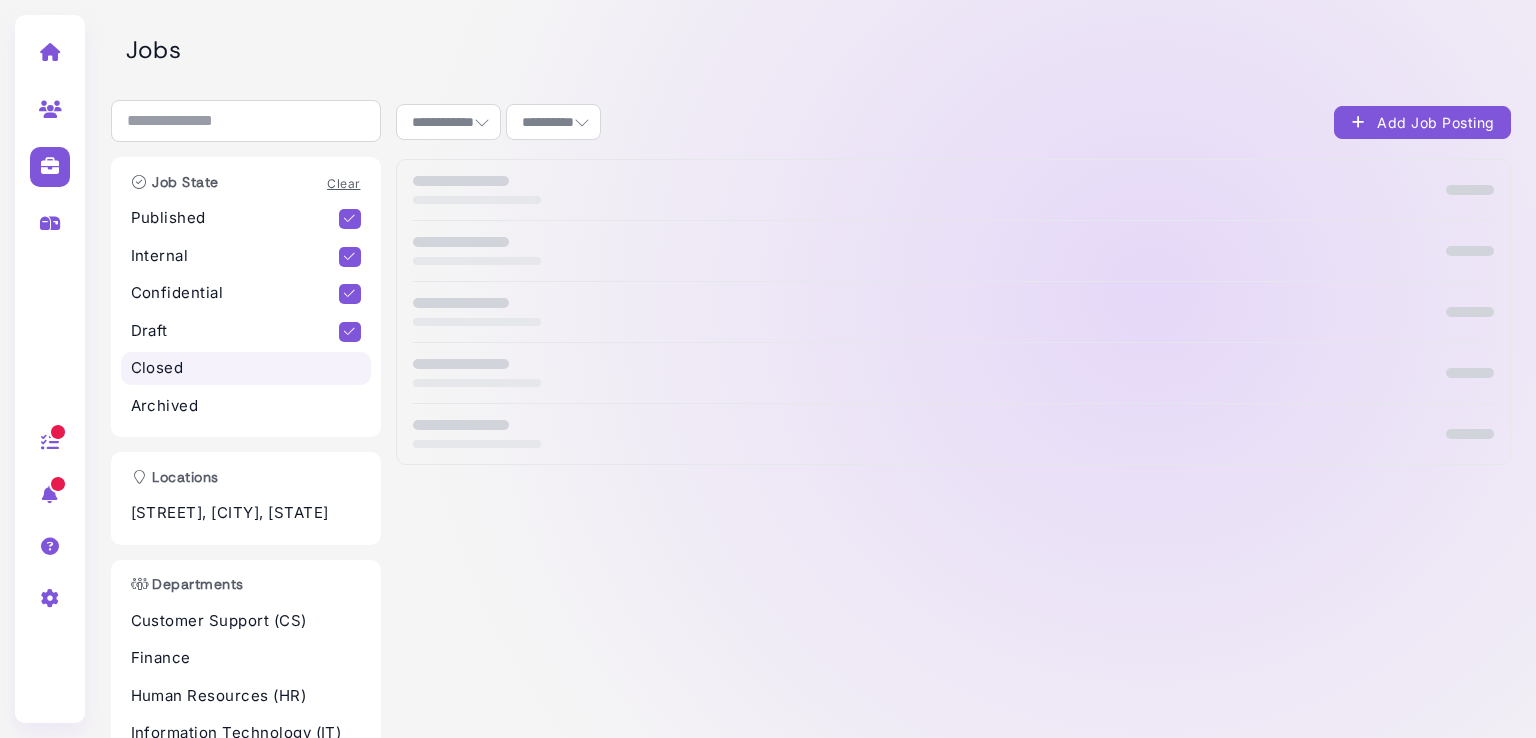 click on "Closed" at bounding box center (246, 368) 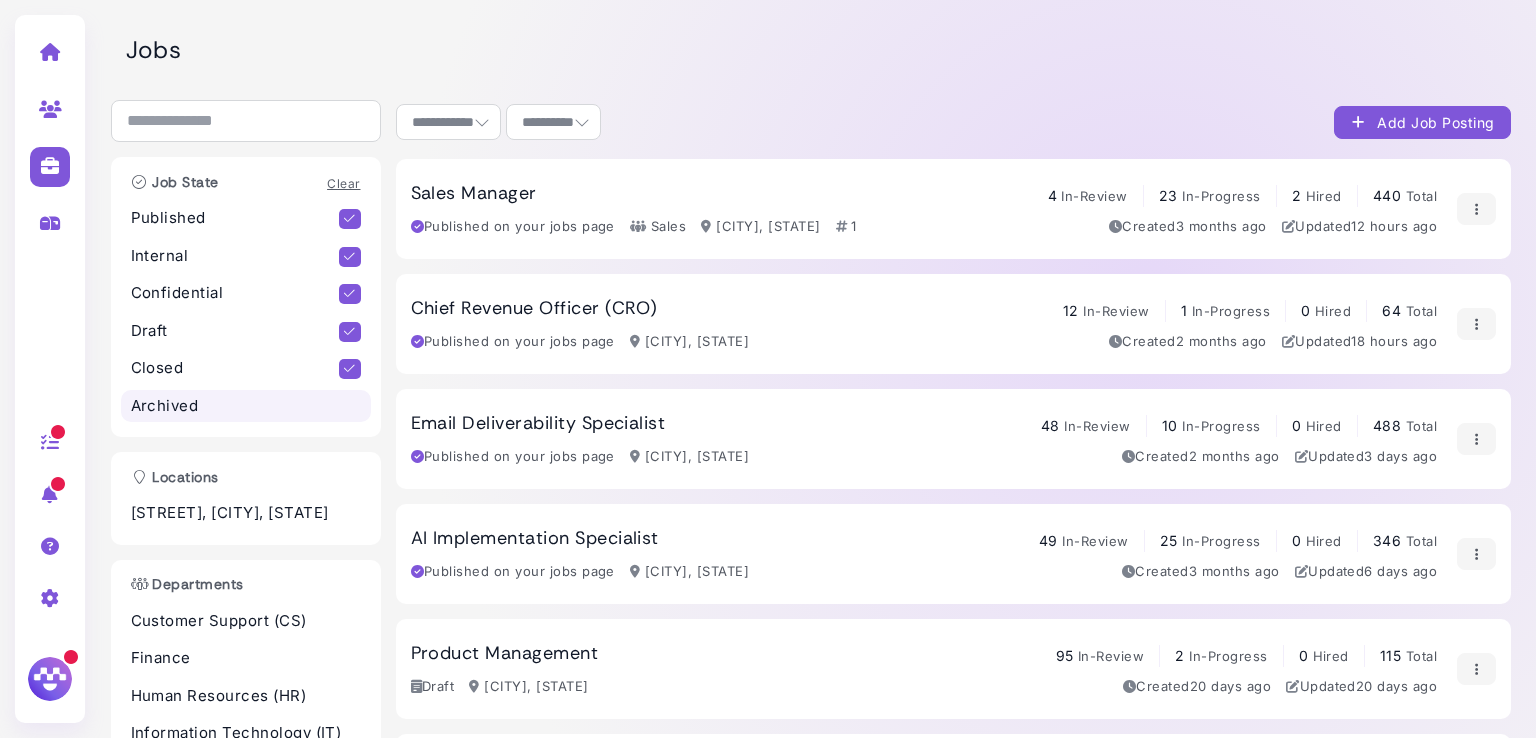 click on "Archived" at bounding box center (246, 406) 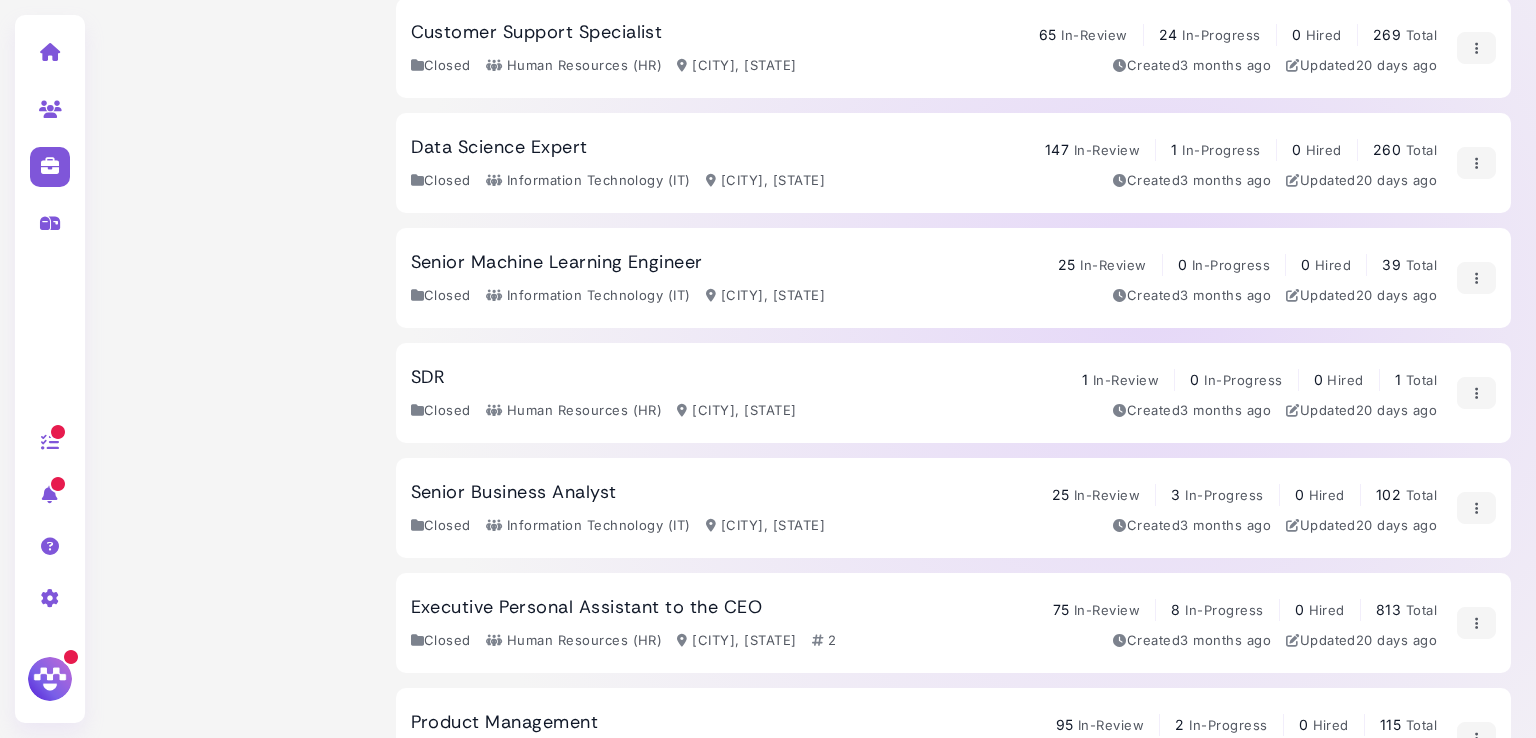 scroll, scrollTop: 1075, scrollLeft: 0, axis: vertical 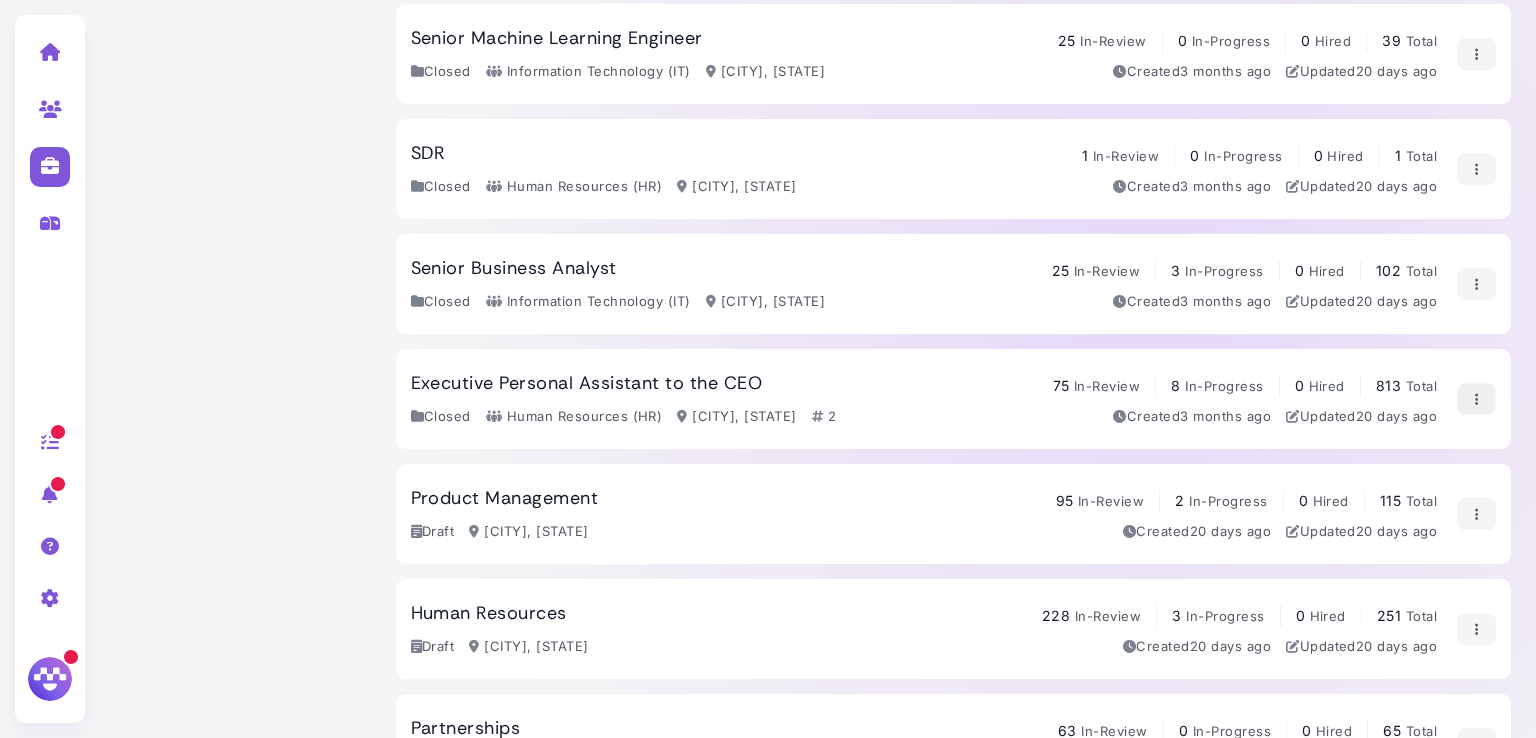 click at bounding box center (1476, 399) 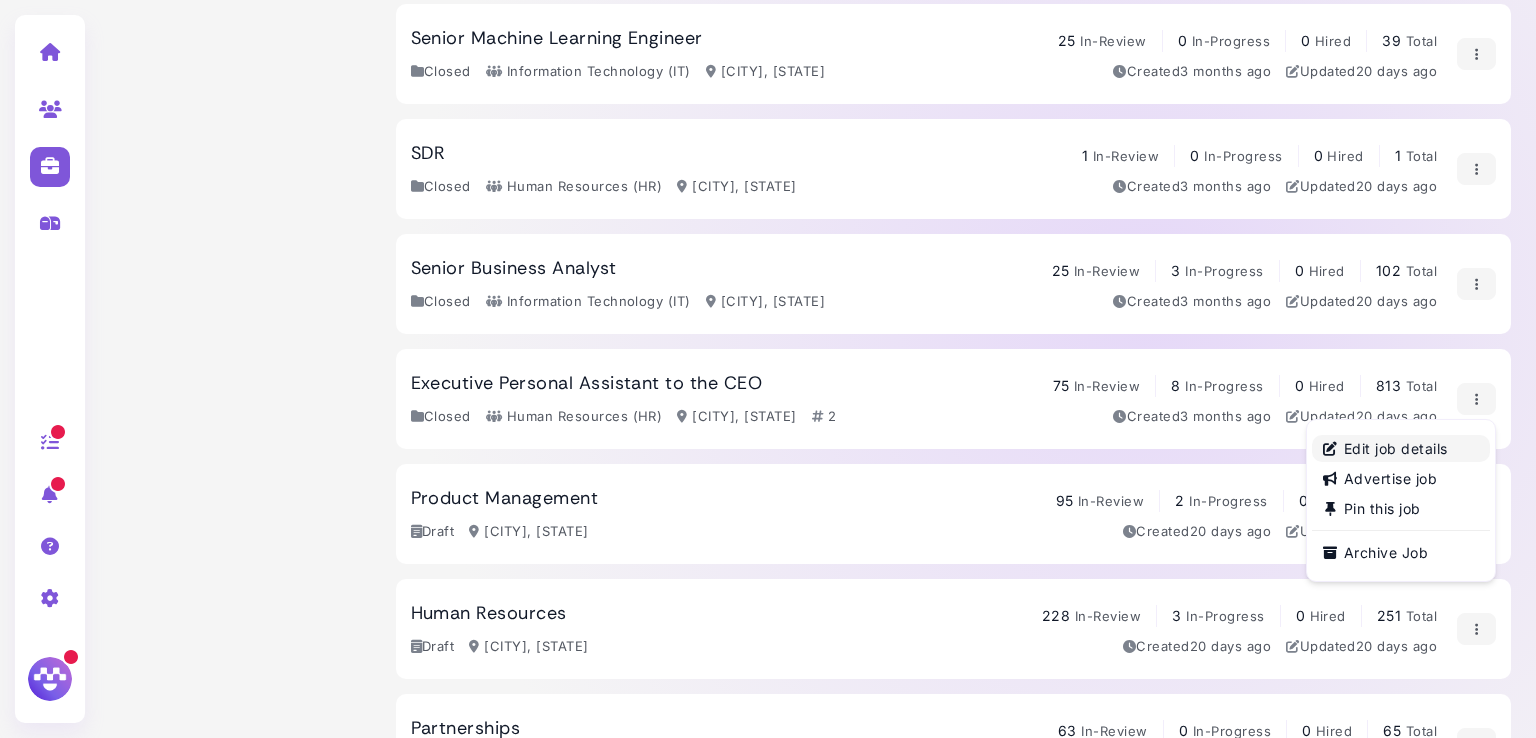 click on "Edit job details" at bounding box center [1401, 448] 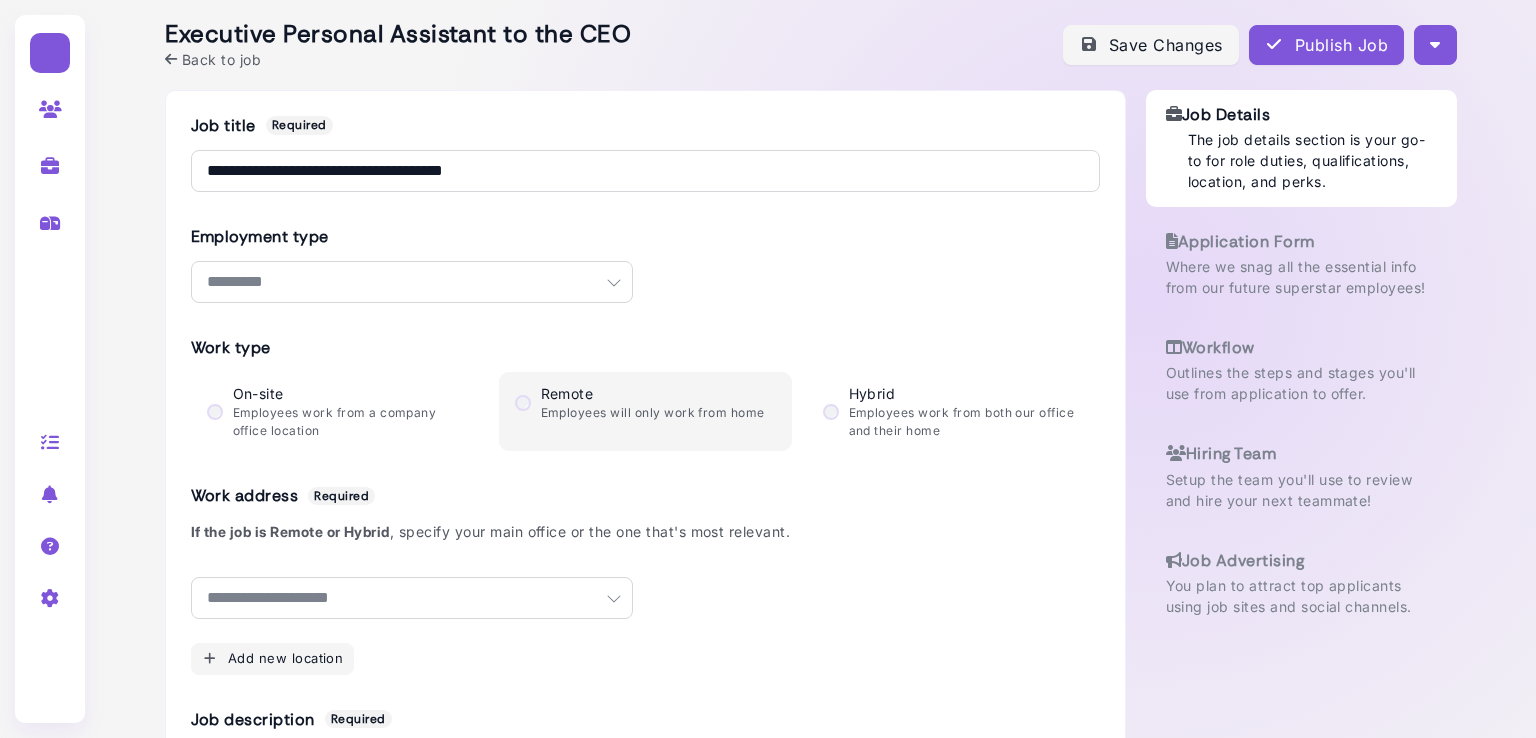 select on "********" 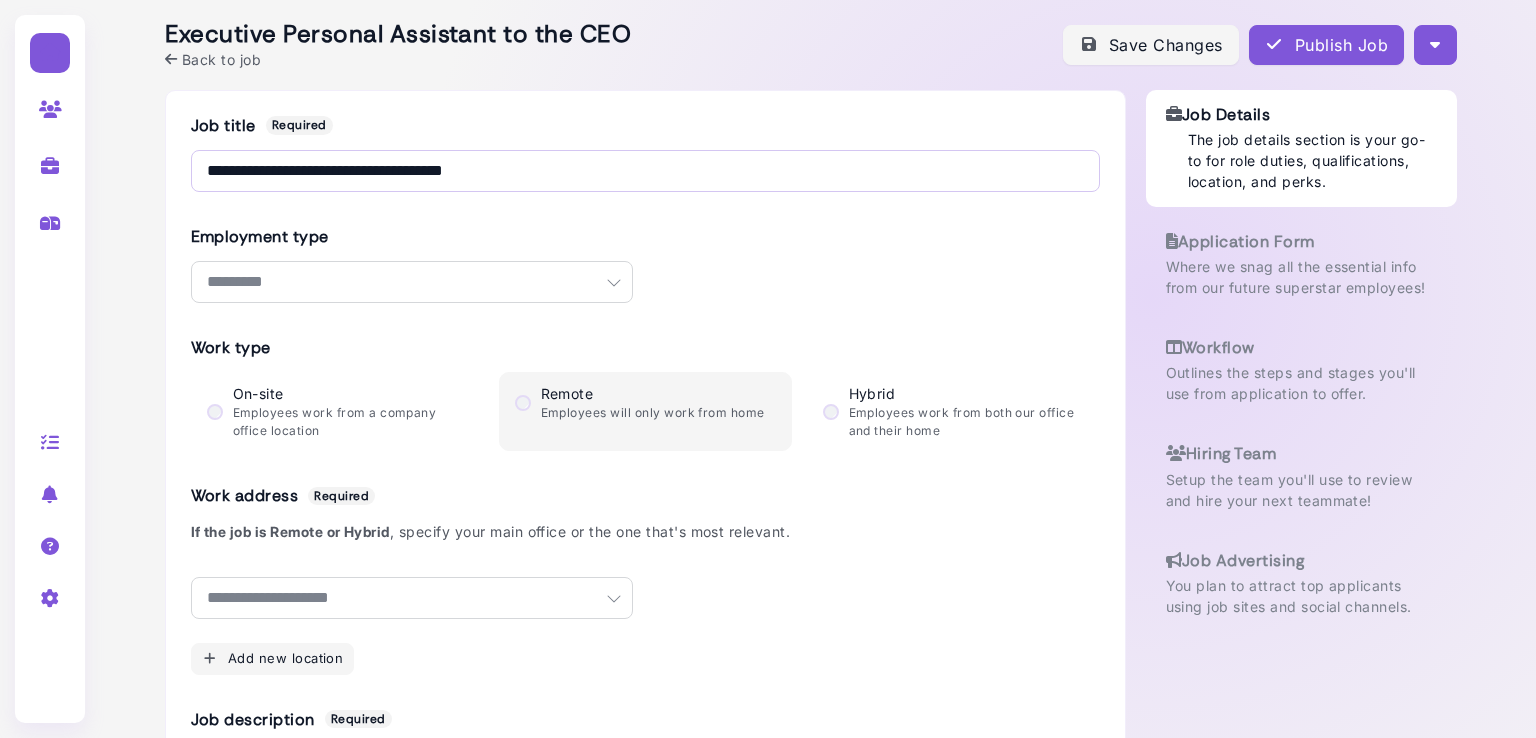 select on "**********" 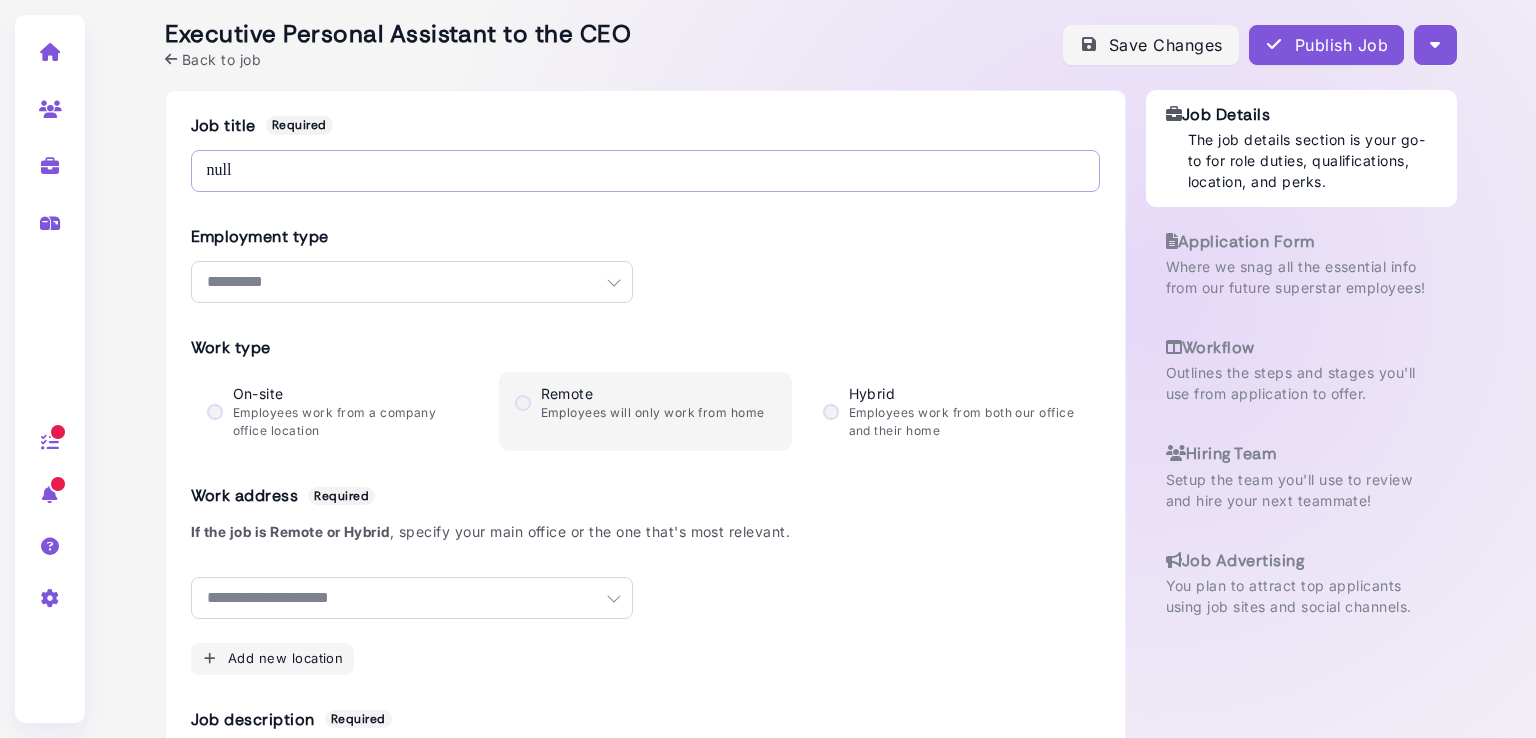 click on "**********" at bounding box center [645, 171] 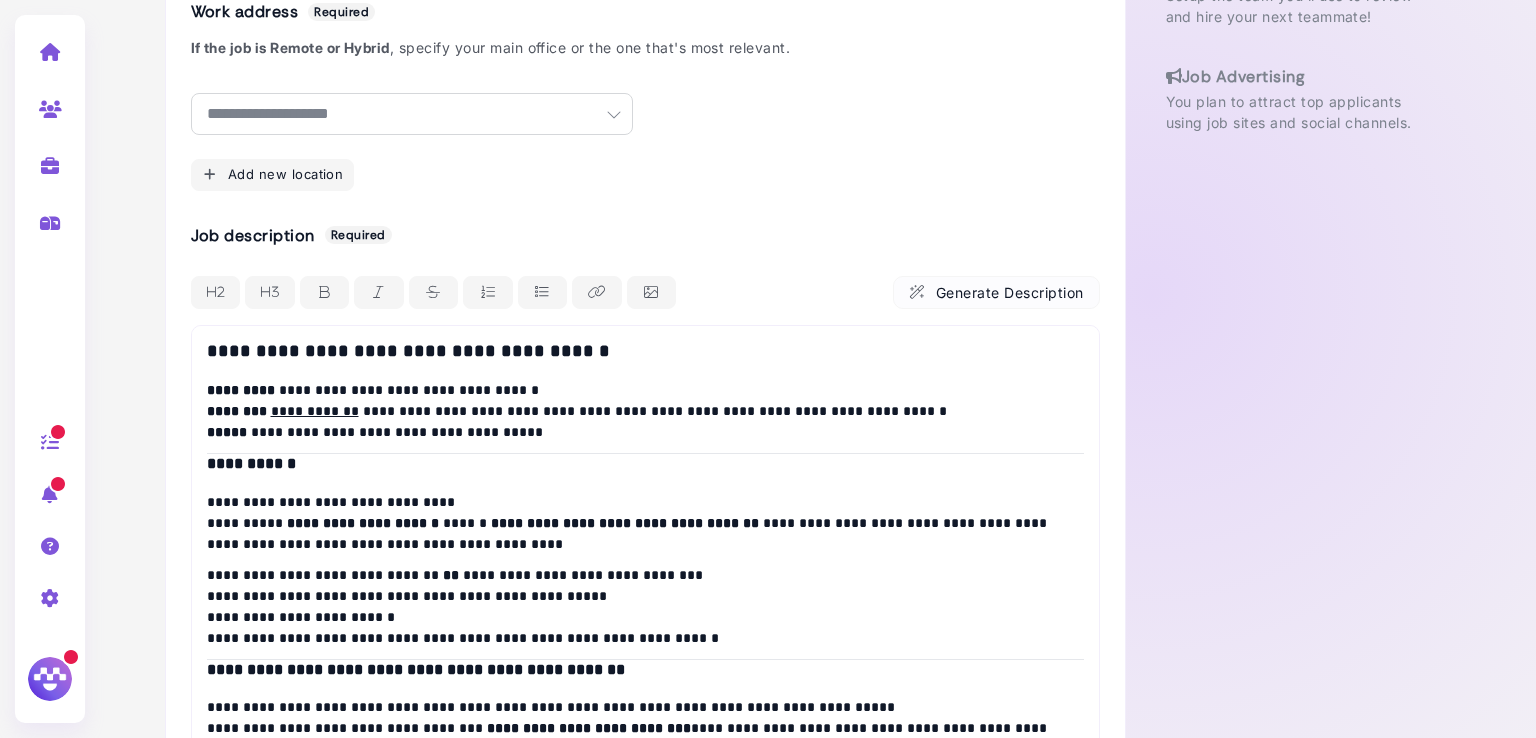 scroll, scrollTop: 568, scrollLeft: 0, axis: vertical 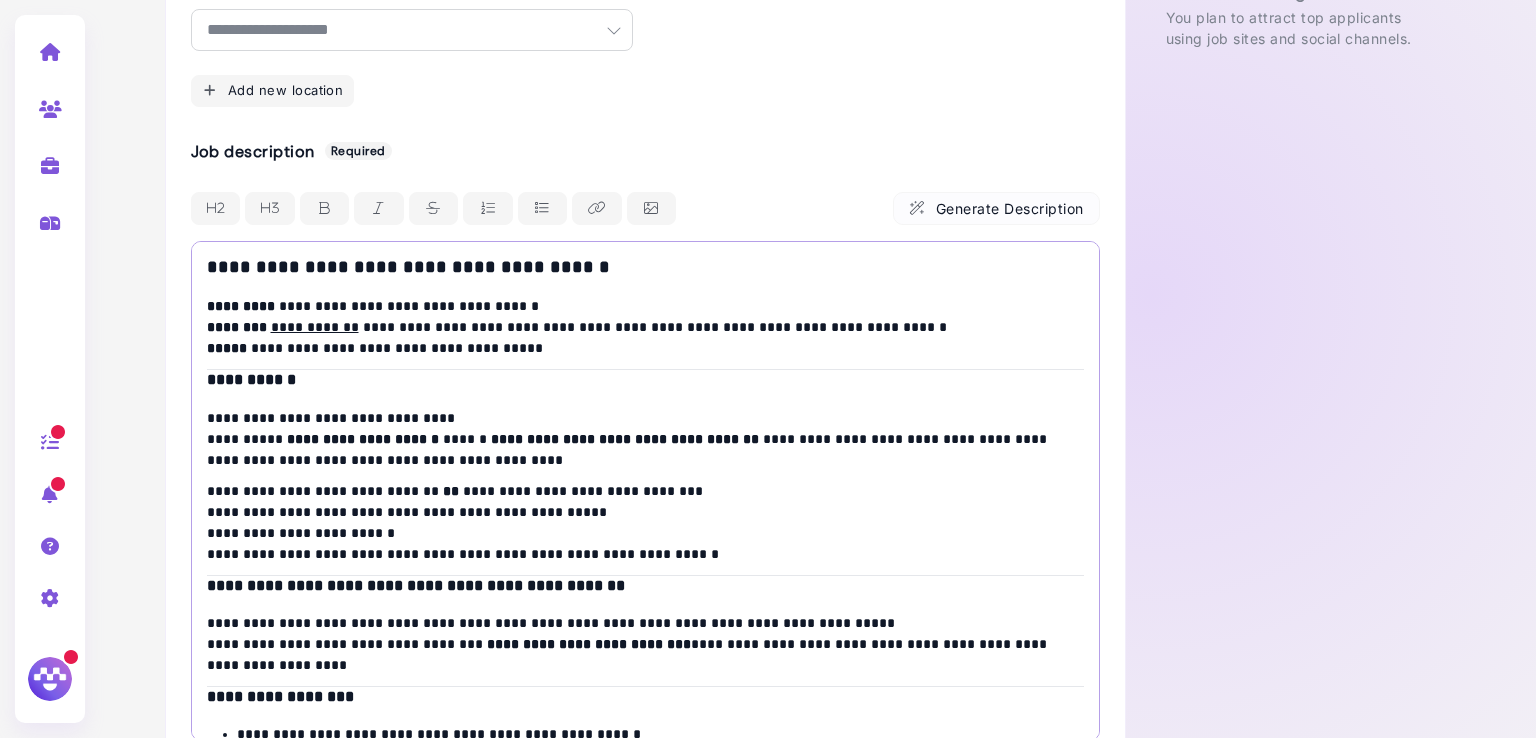 drag, startPoint x: 590, startPoint y: 270, endPoint x: 1200, endPoint y: -67, distance: 696.89954 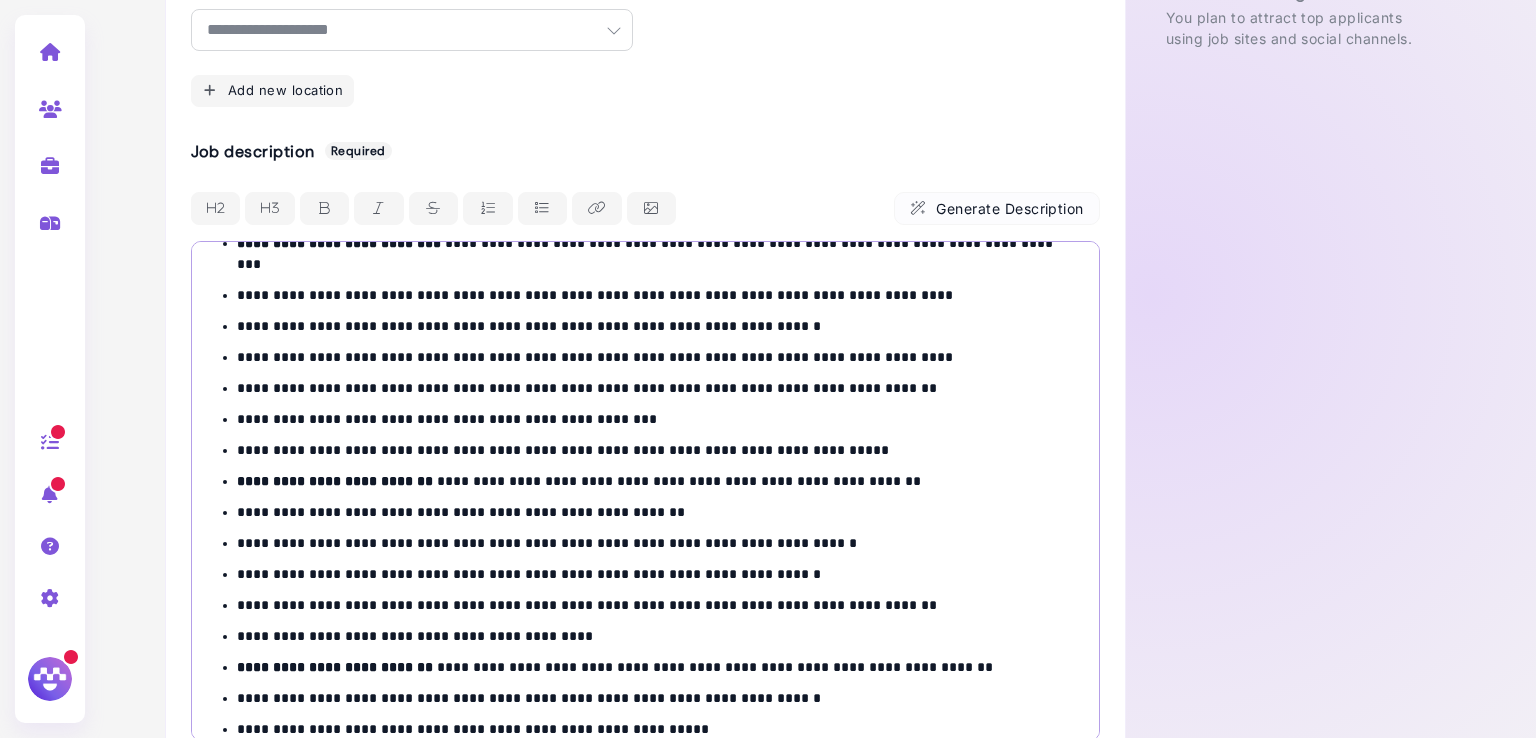 scroll, scrollTop: 1078, scrollLeft: 0, axis: vertical 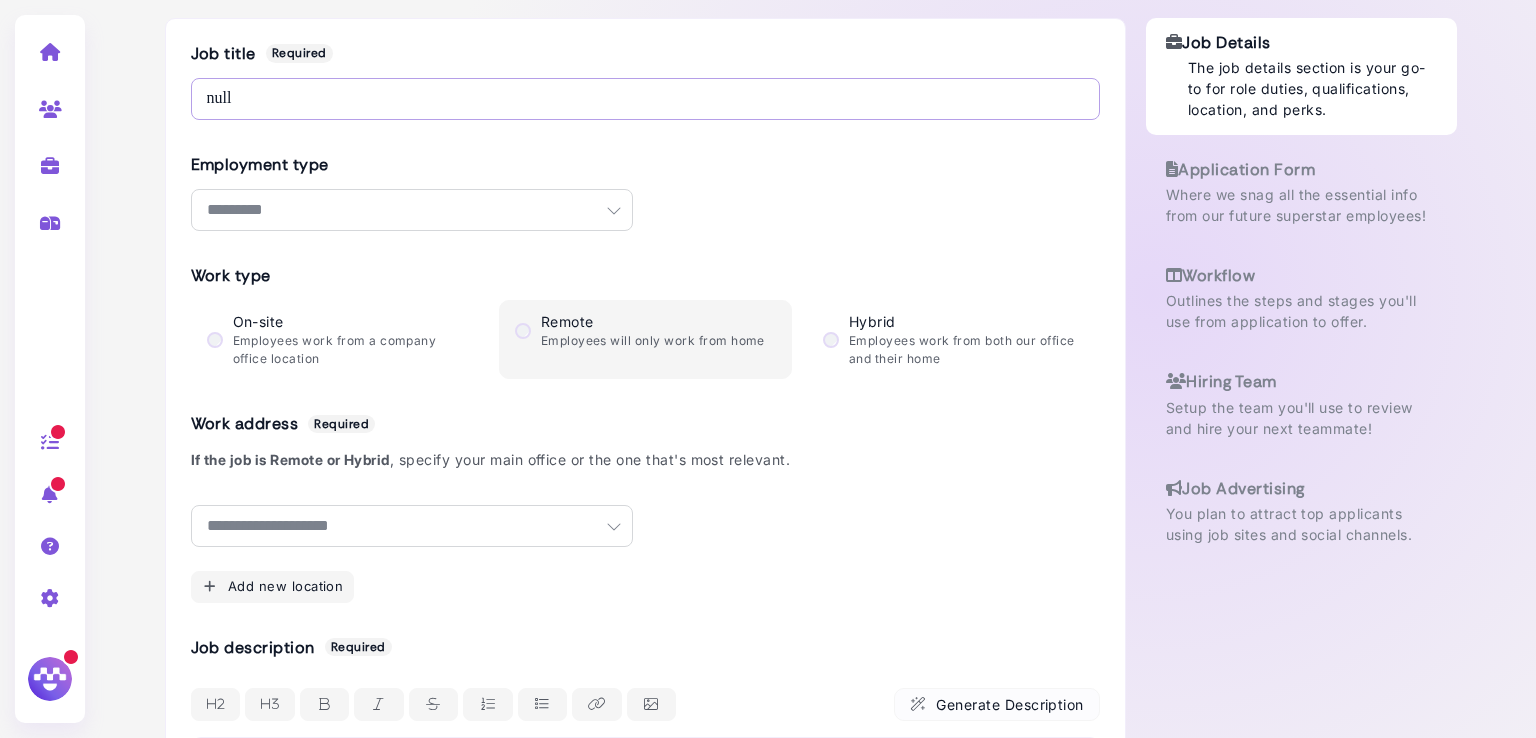 drag, startPoint x: 356, startPoint y: 97, endPoint x: 277, endPoint y: 99, distance: 79.025314 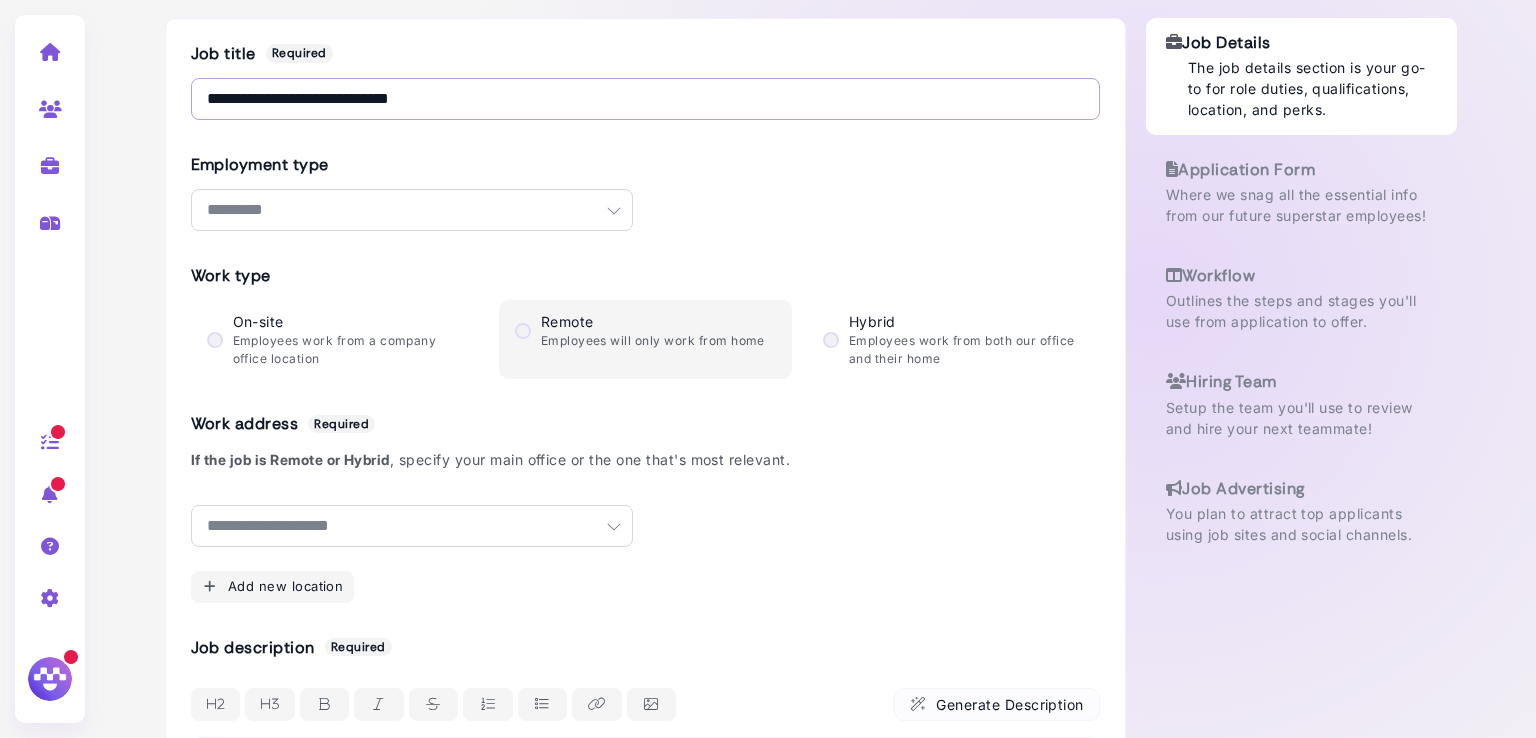 click on "**********" at bounding box center [645, 99] 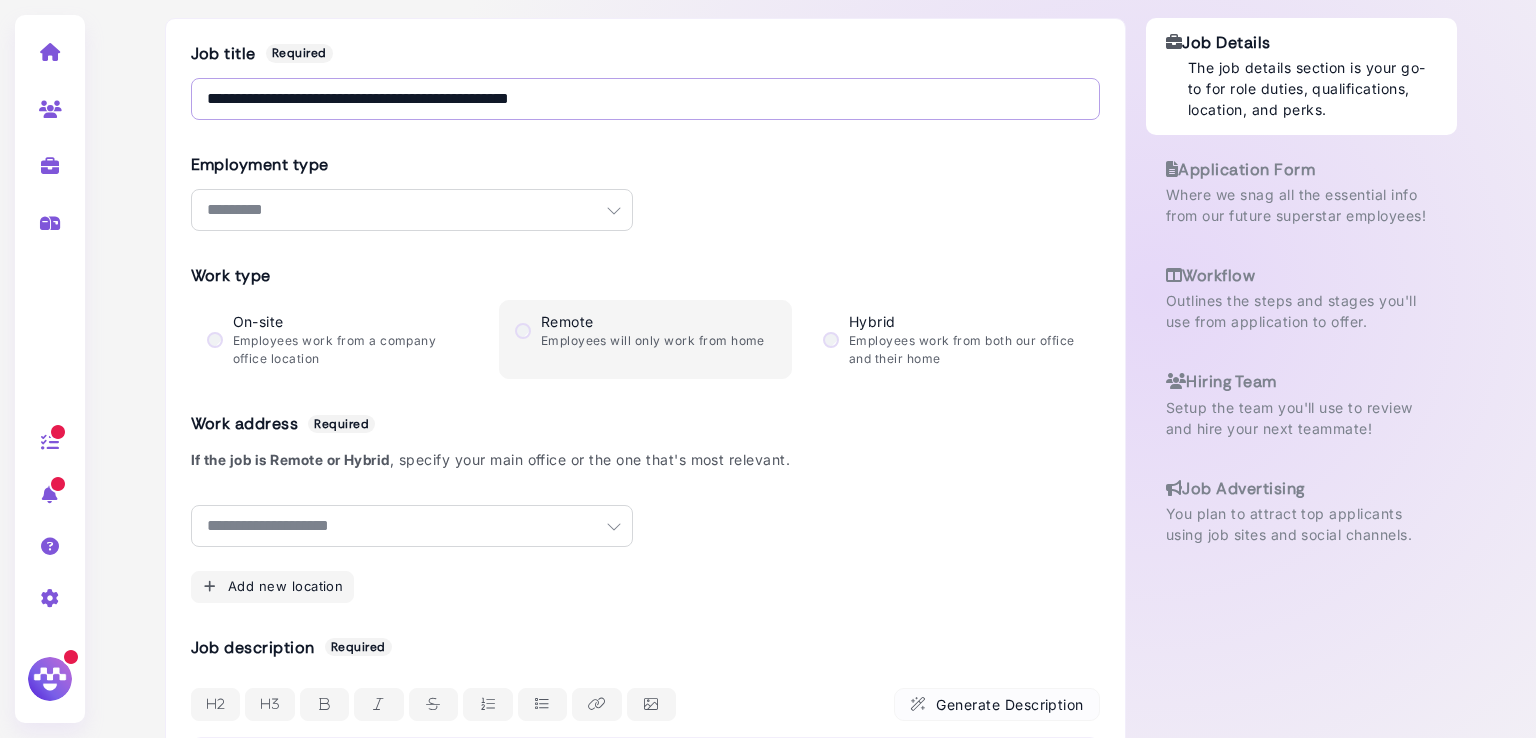 click on "**********" at bounding box center (645, 99) 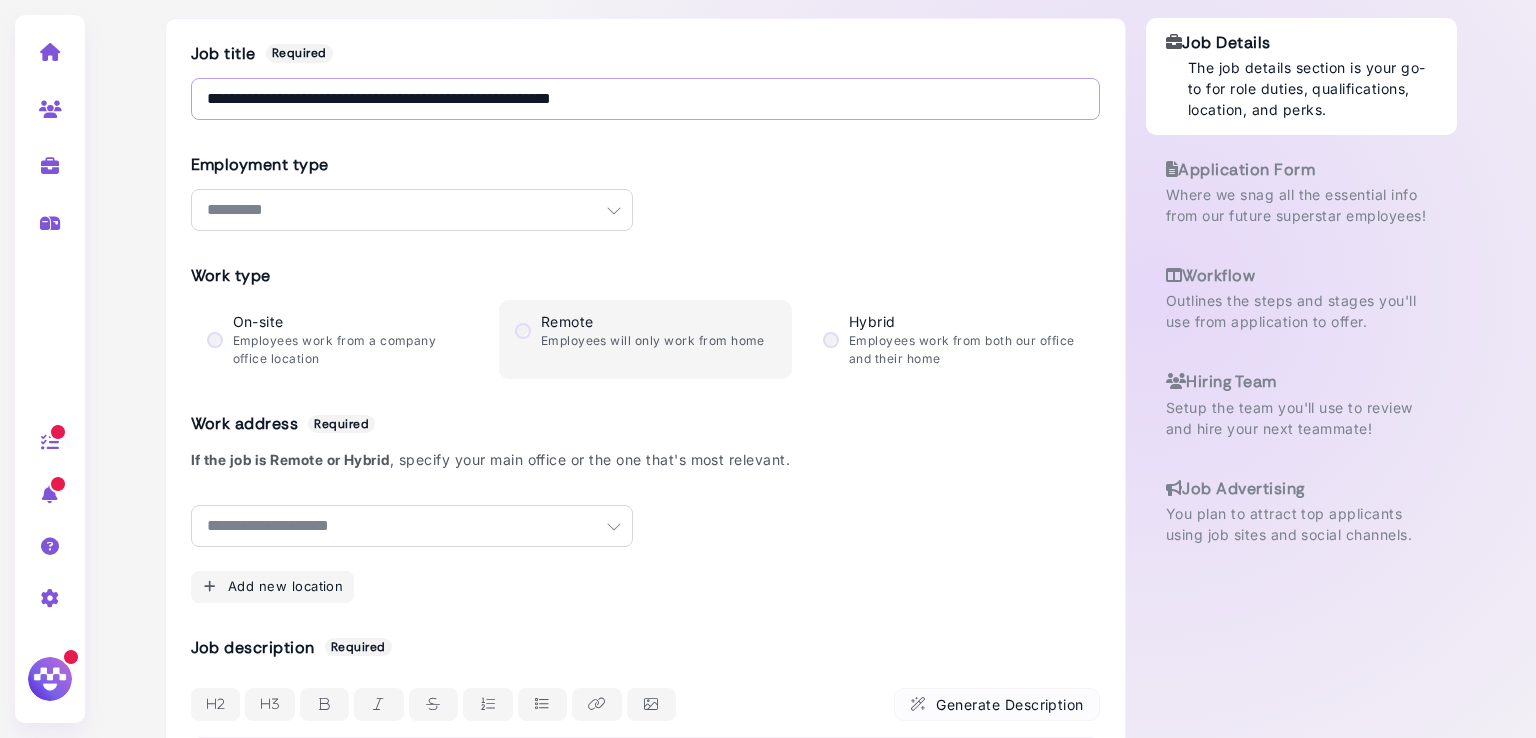 type on "**********" 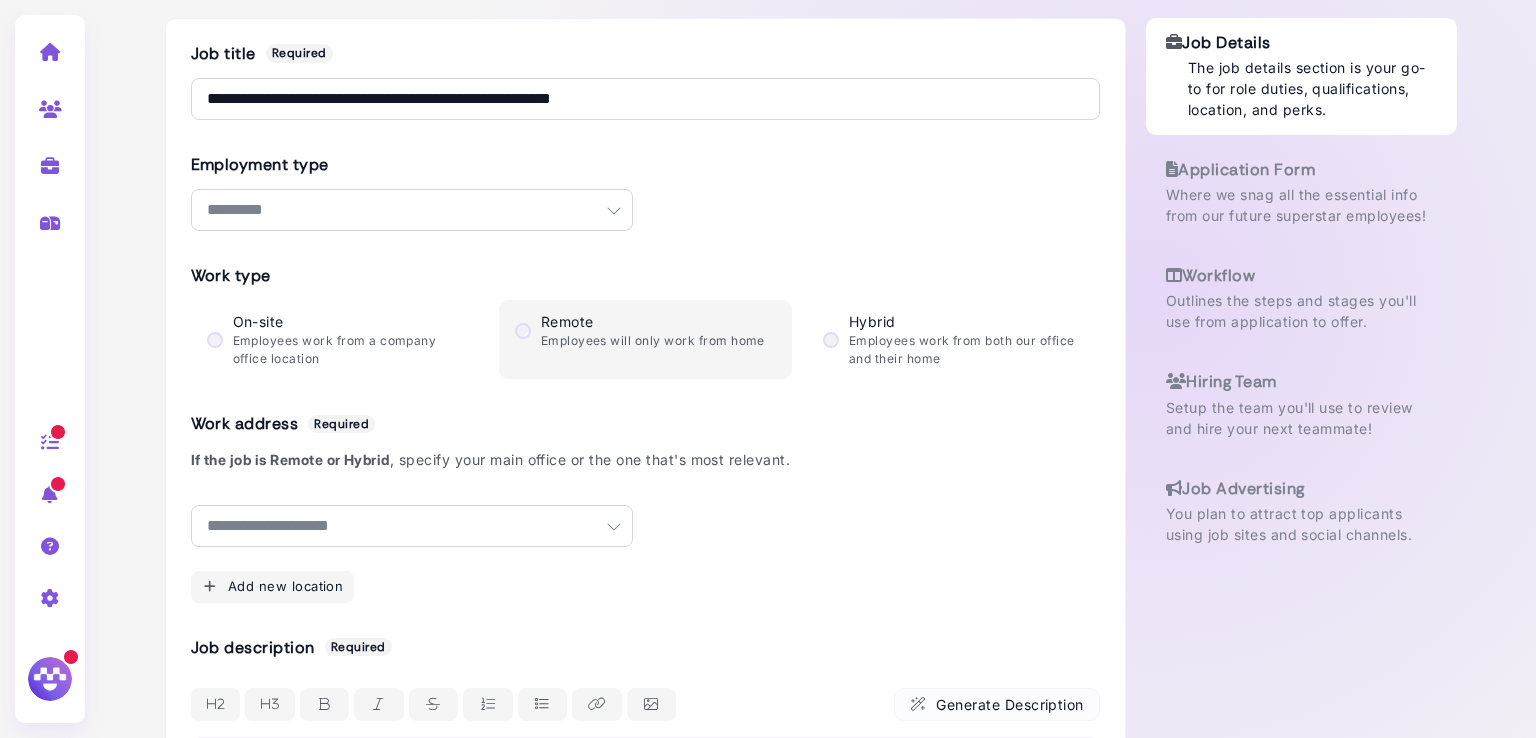 click on "**********" at bounding box center (645, 203) 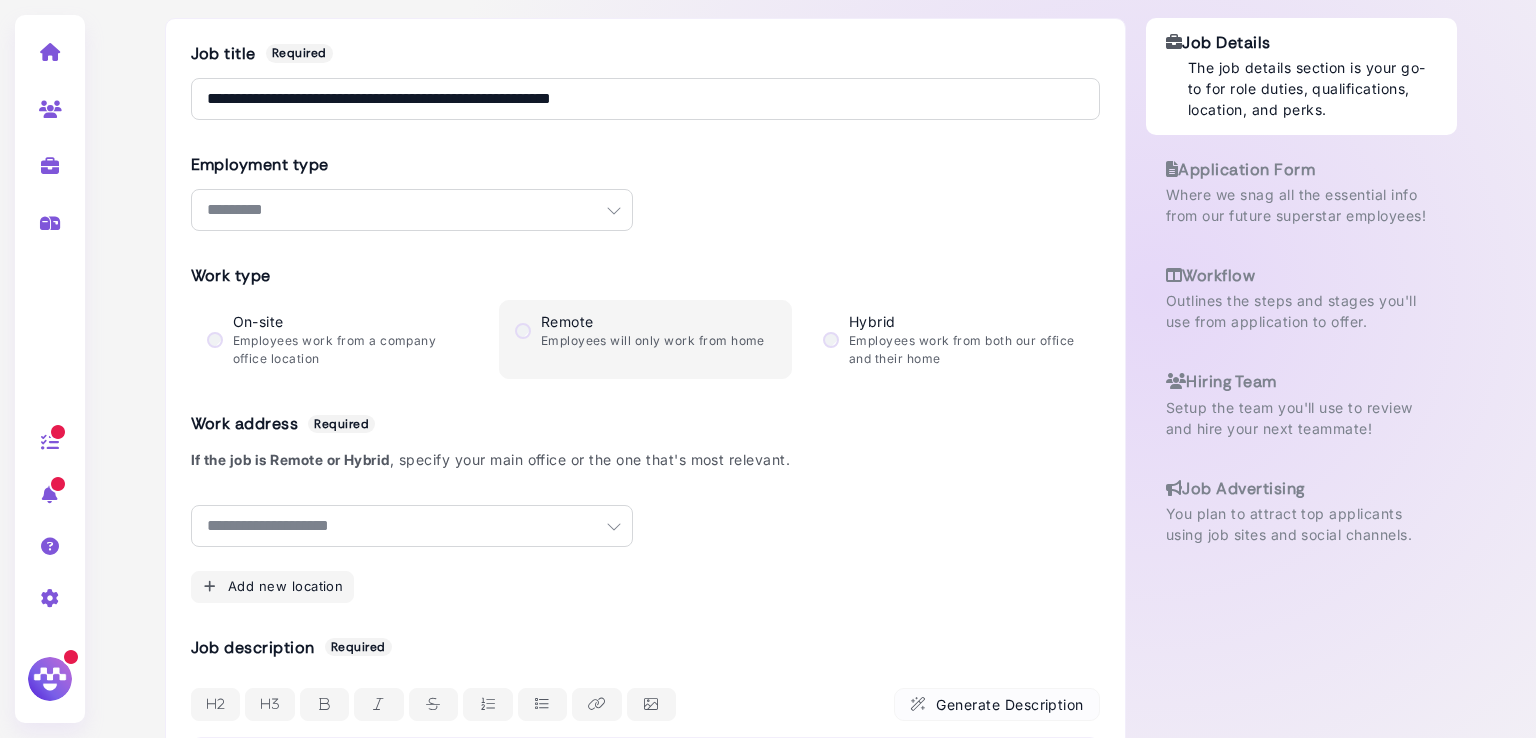 click on "**********" at bounding box center (645, 203) 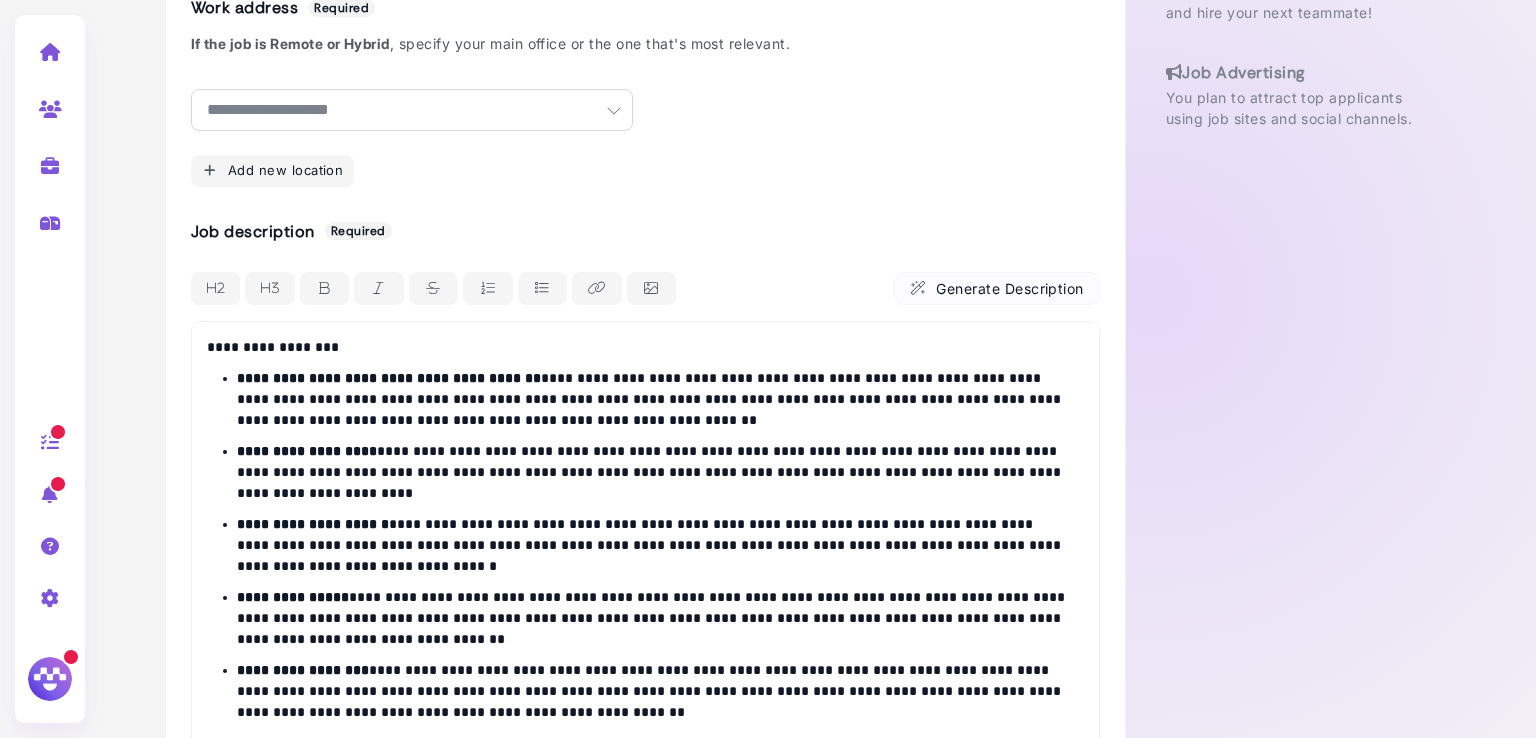 scroll, scrollTop: 671, scrollLeft: 0, axis: vertical 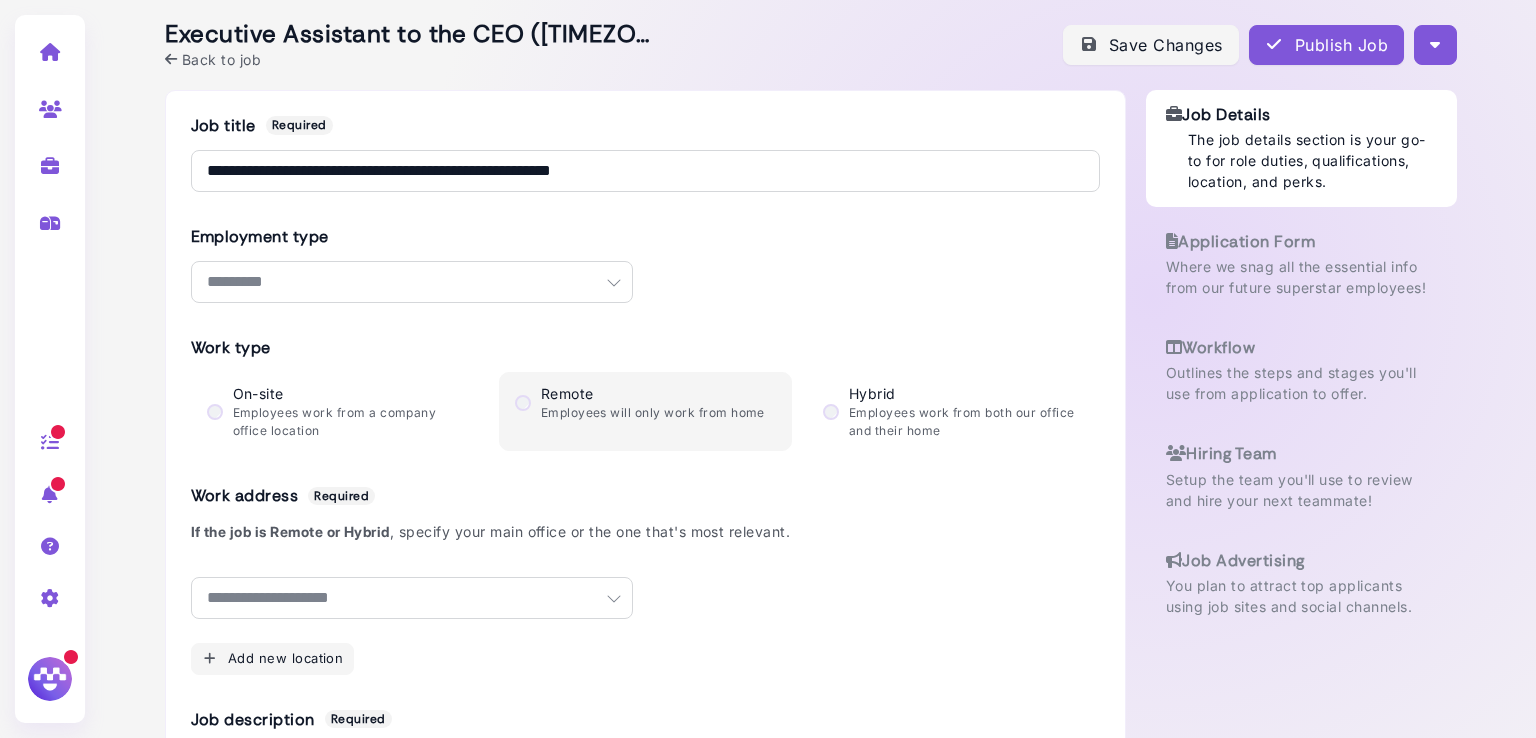 click on "Publish Job" at bounding box center [1326, 45] 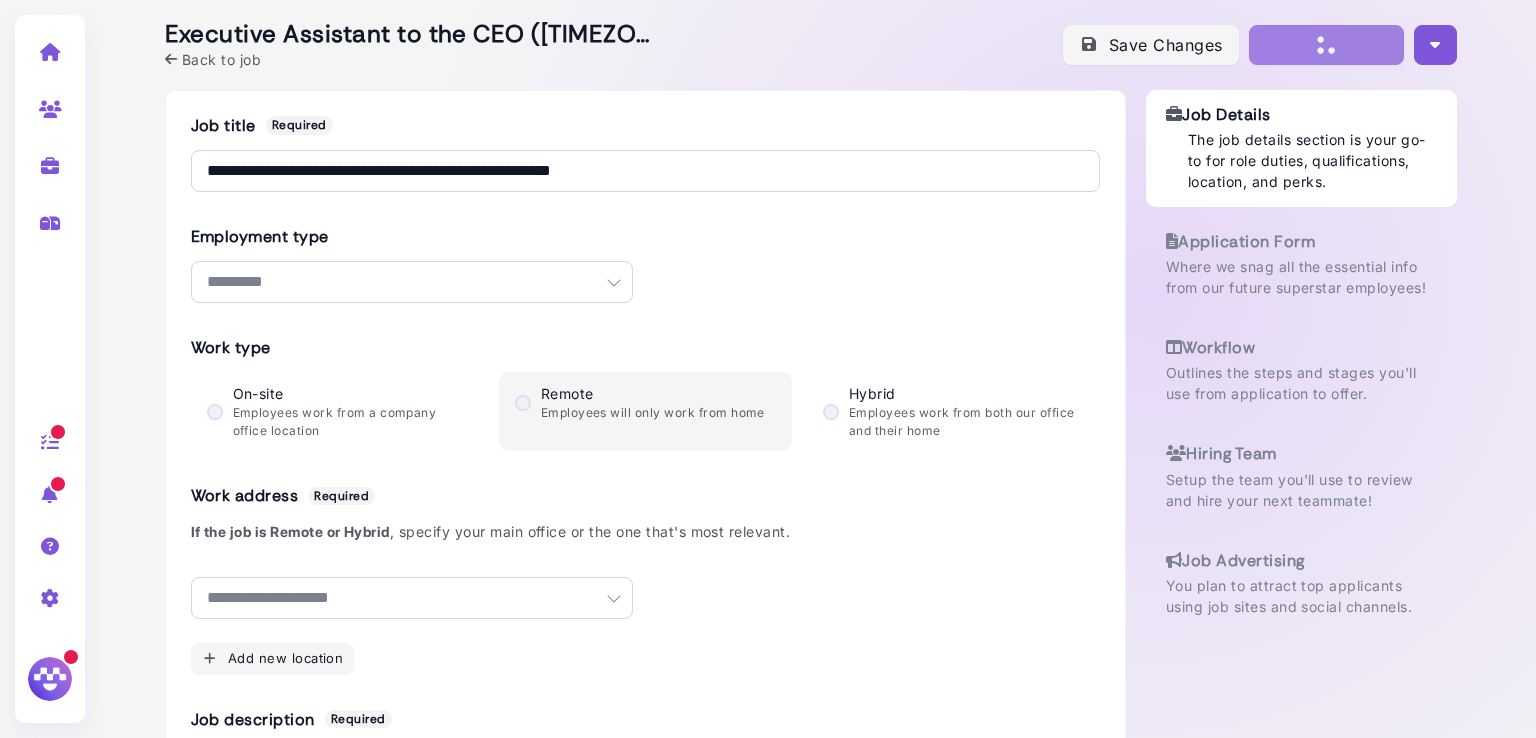 select on "**********" 